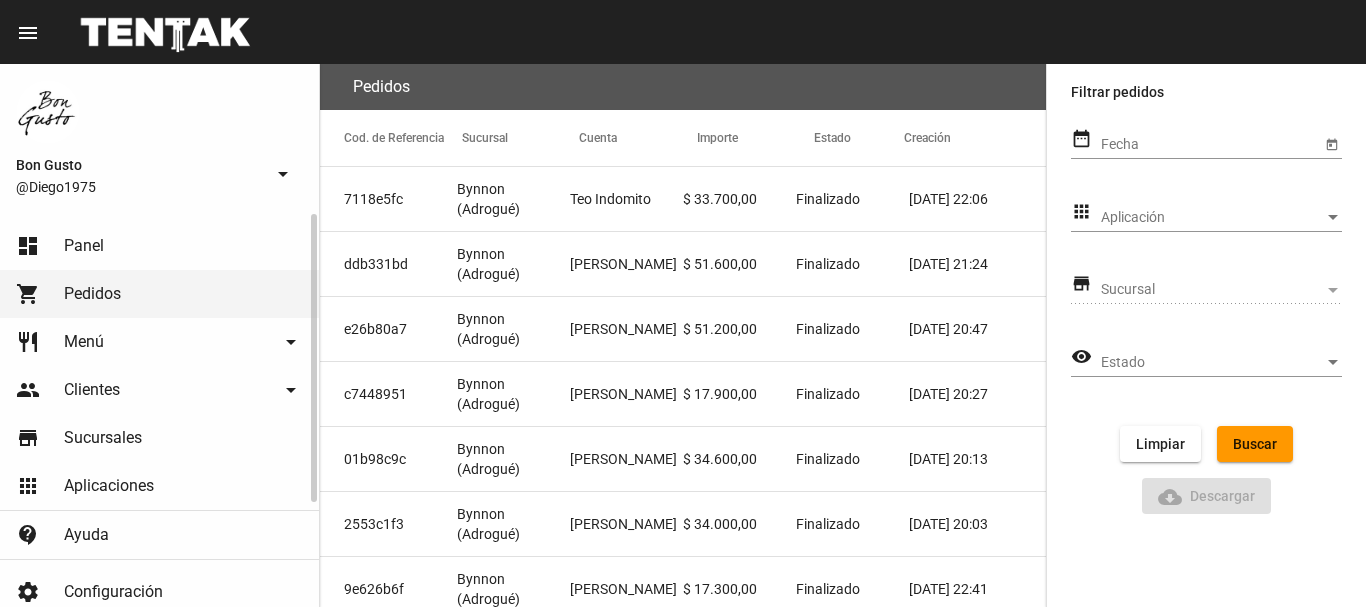 scroll, scrollTop: 0, scrollLeft: 0, axis: both 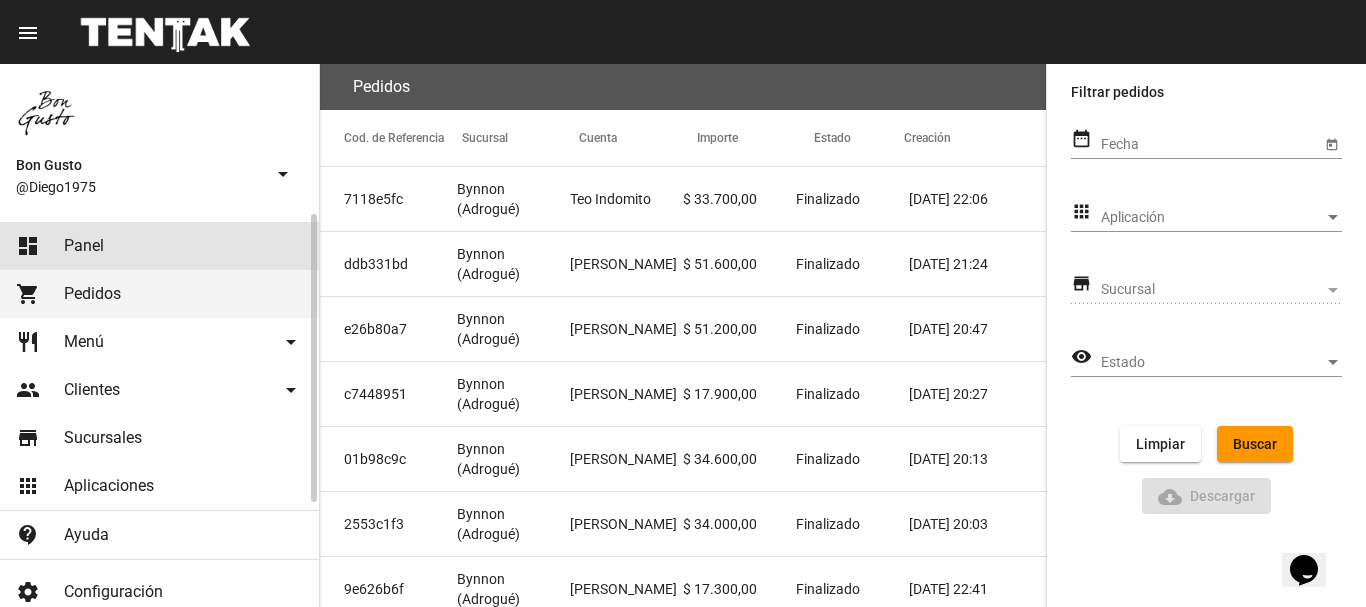 click on "dashboard Panel" 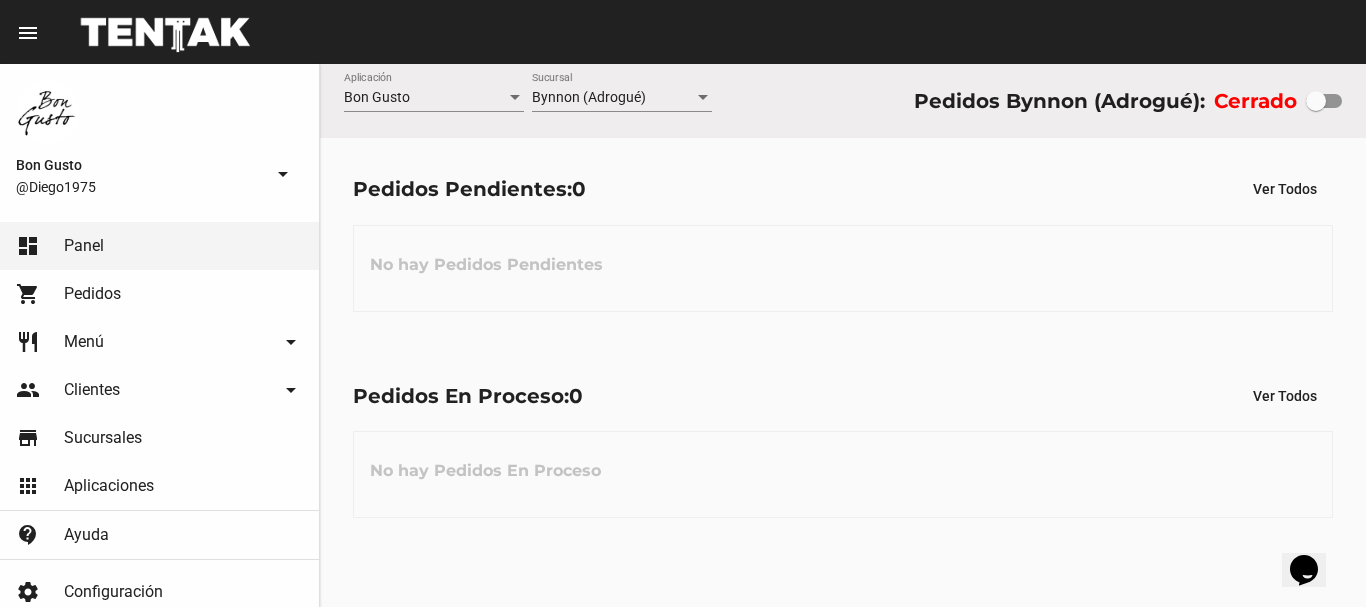 drag, startPoint x: 1323, startPoint y: 115, endPoint x: 1334, endPoint y: 102, distance: 17.029387 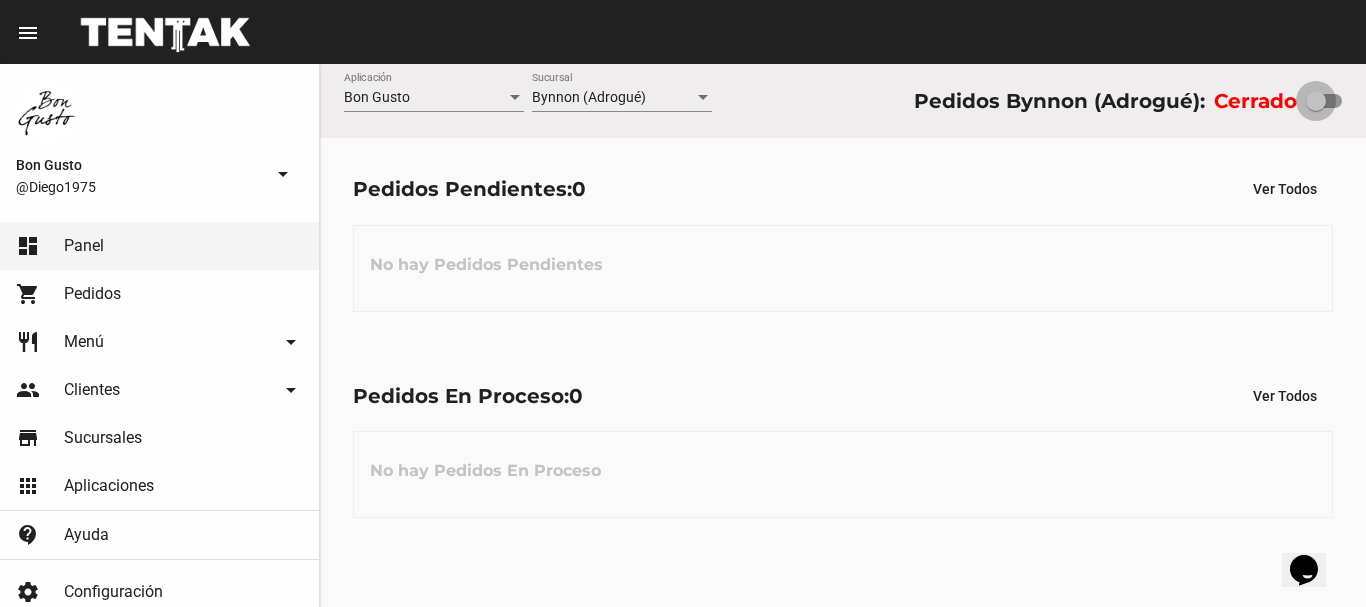 drag, startPoint x: 1324, startPoint y: 97, endPoint x: 1365, endPoint y: 97, distance: 41 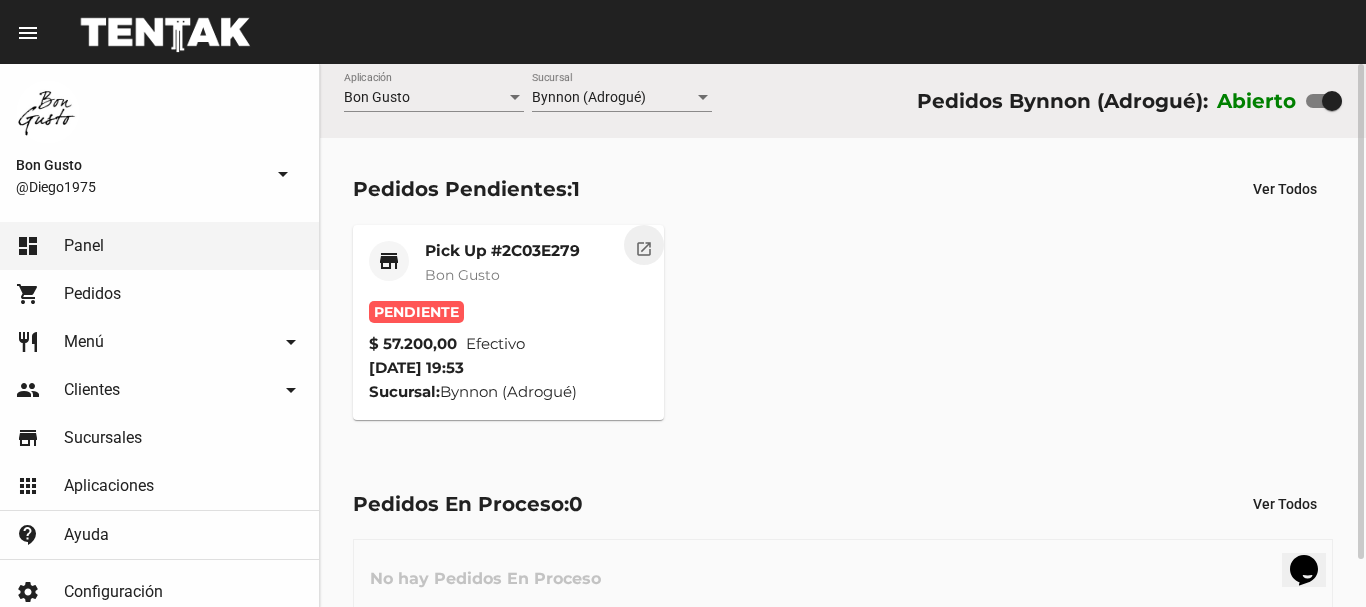 click on "open_in_new" 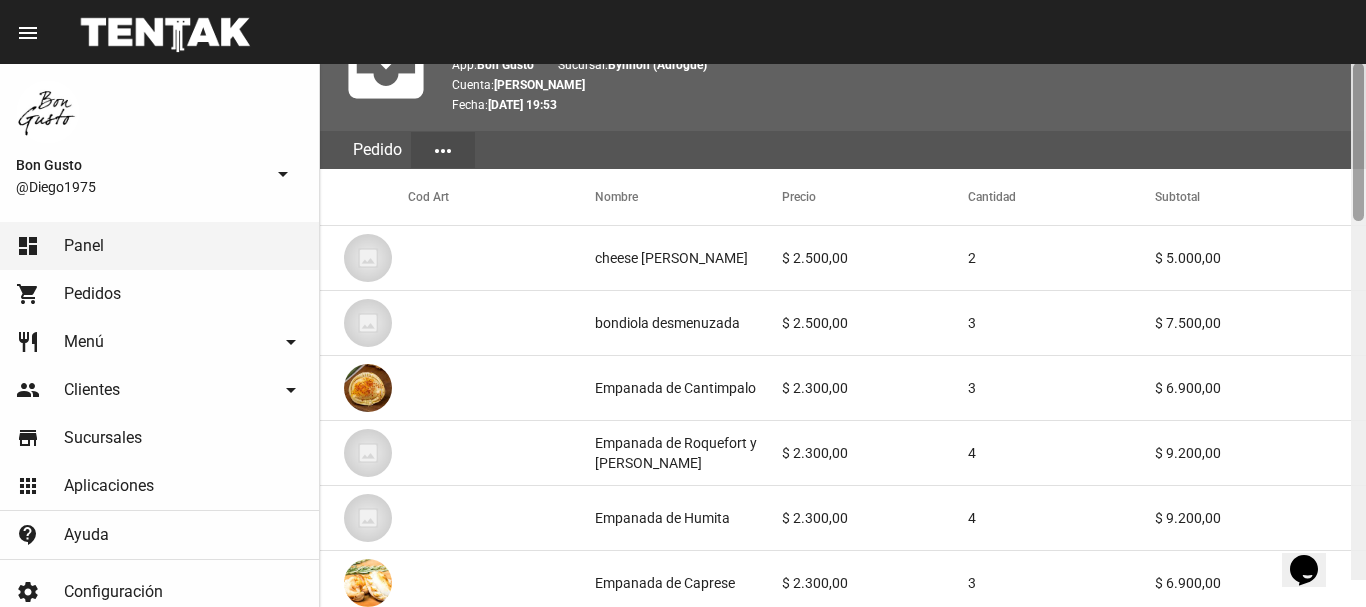drag, startPoint x: 1356, startPoint y: 151, endPoint x: 1304, endPoint y: 388, distance: 242.63759 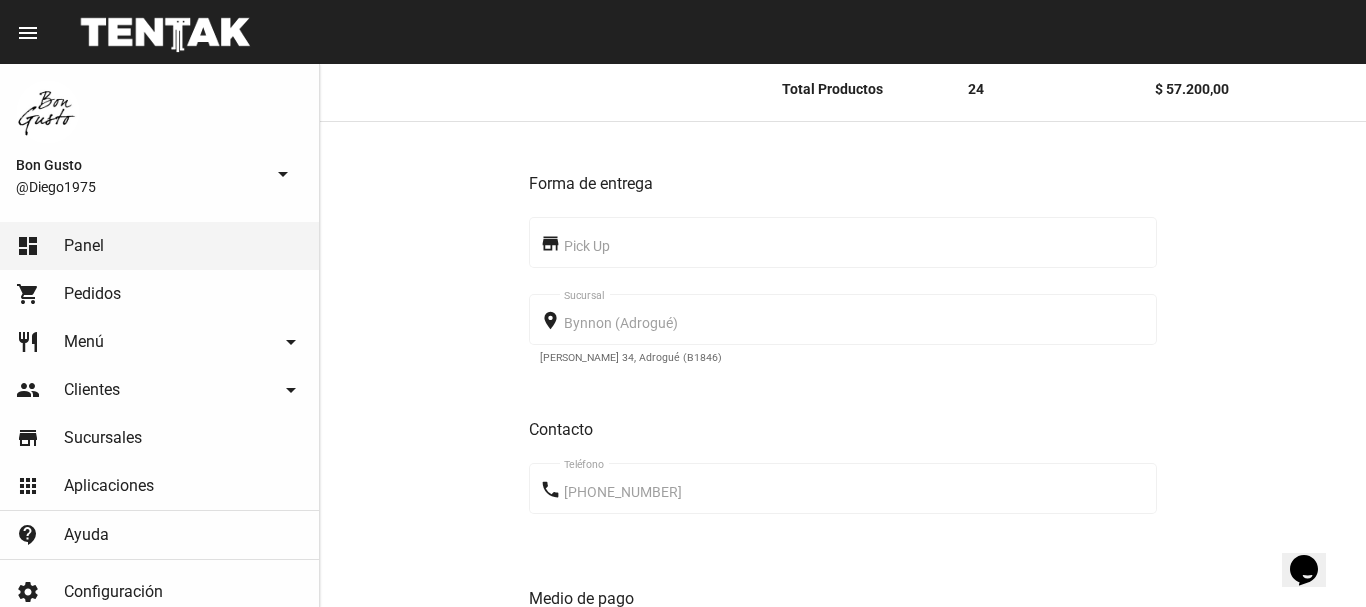 scroll, scrollTop: 1313, scrollLeft: 0, axis: vertical 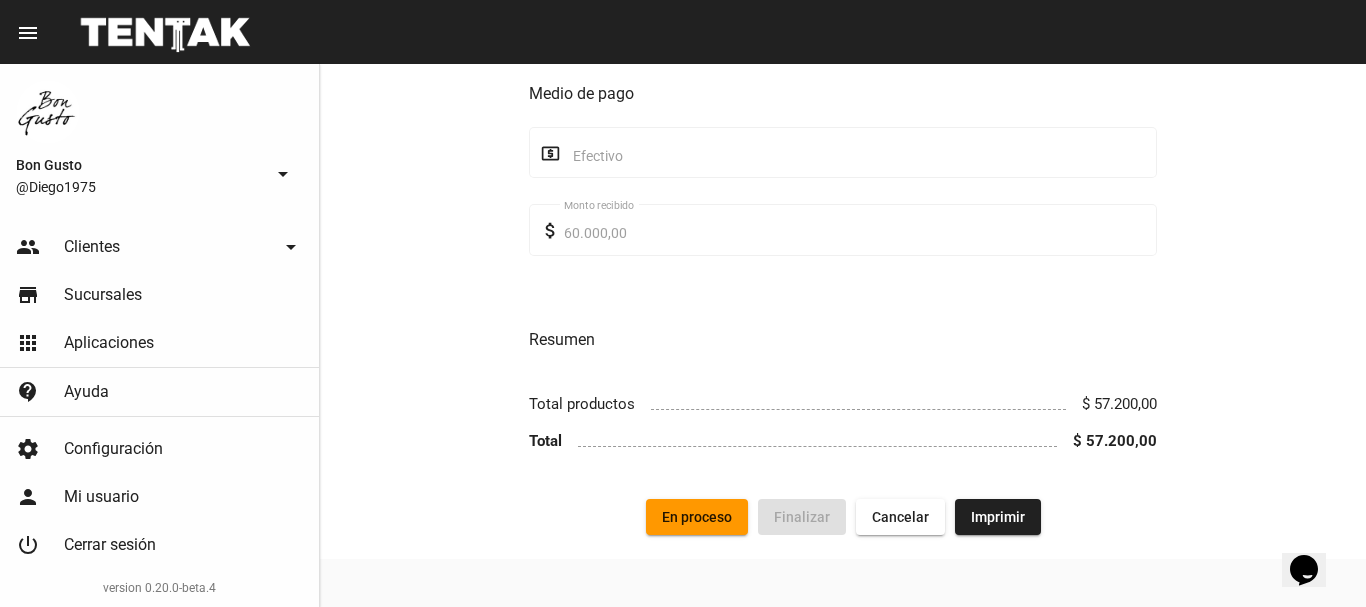 click on "En proceso" 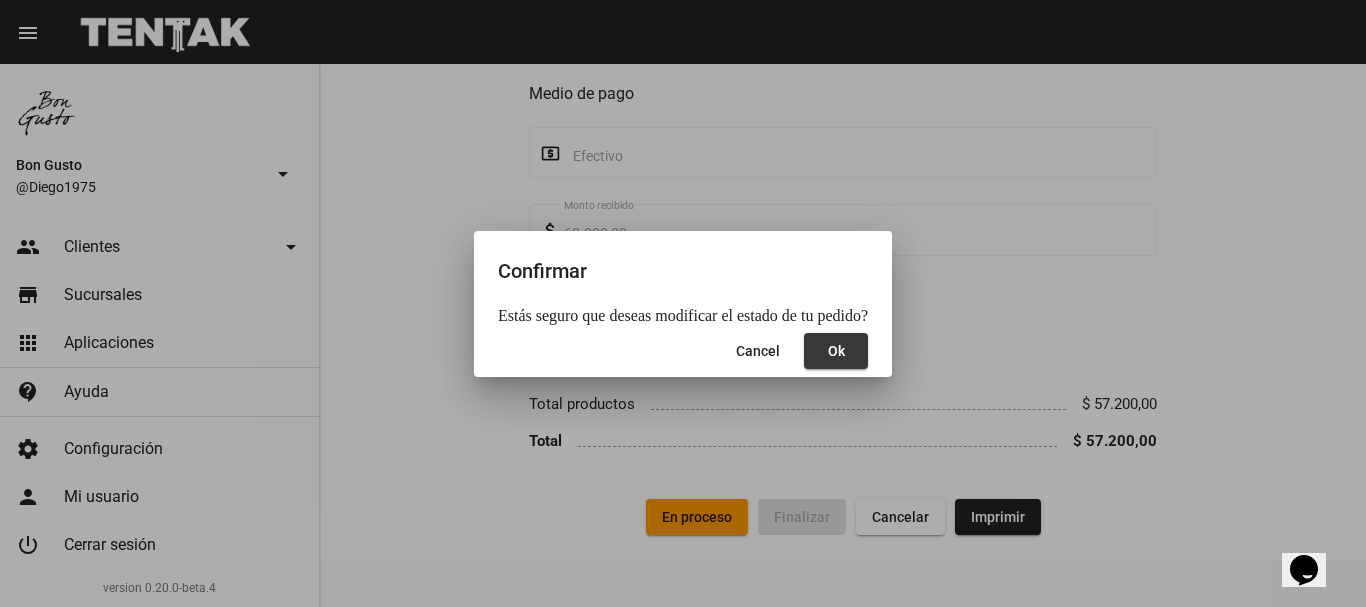 click on "Ok" 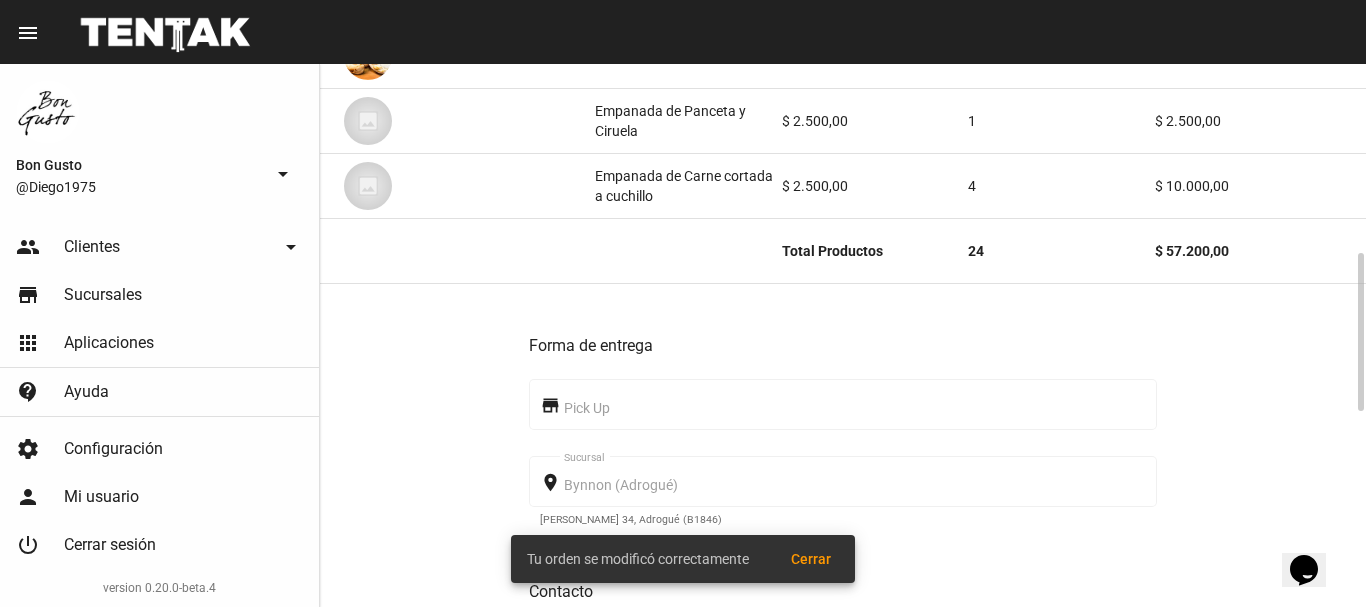 scroll, scrollTop: 0, scrollLeft: 0, axis: both 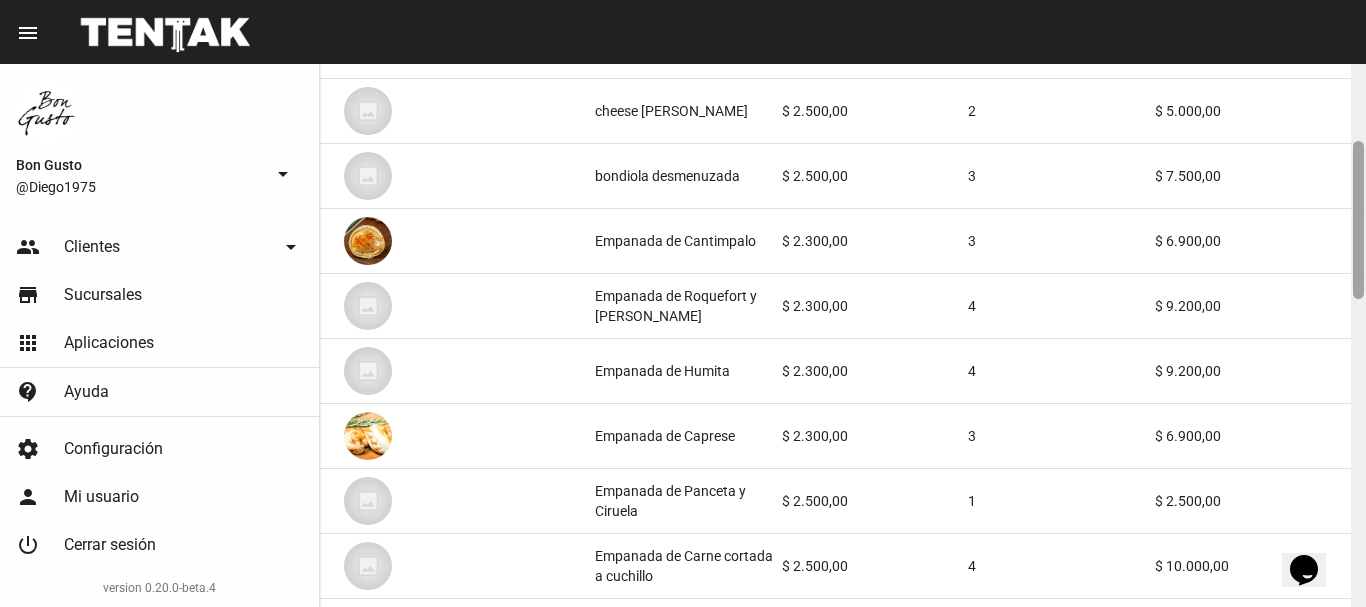 drag, startPoint x: 1362, startPoint y: 134, endPoint x: 1365, endPoint y: 208, distance: 74.06078 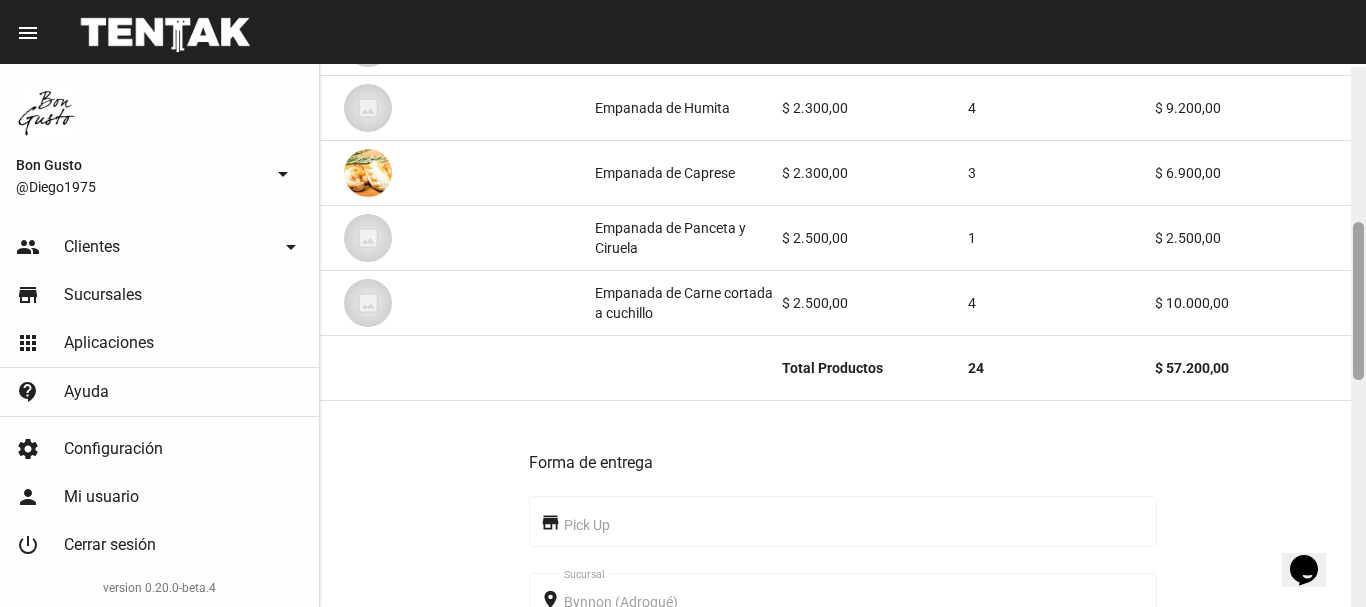 scroll, scrollTop: 532, scrollLeft: 0, axis: vertical 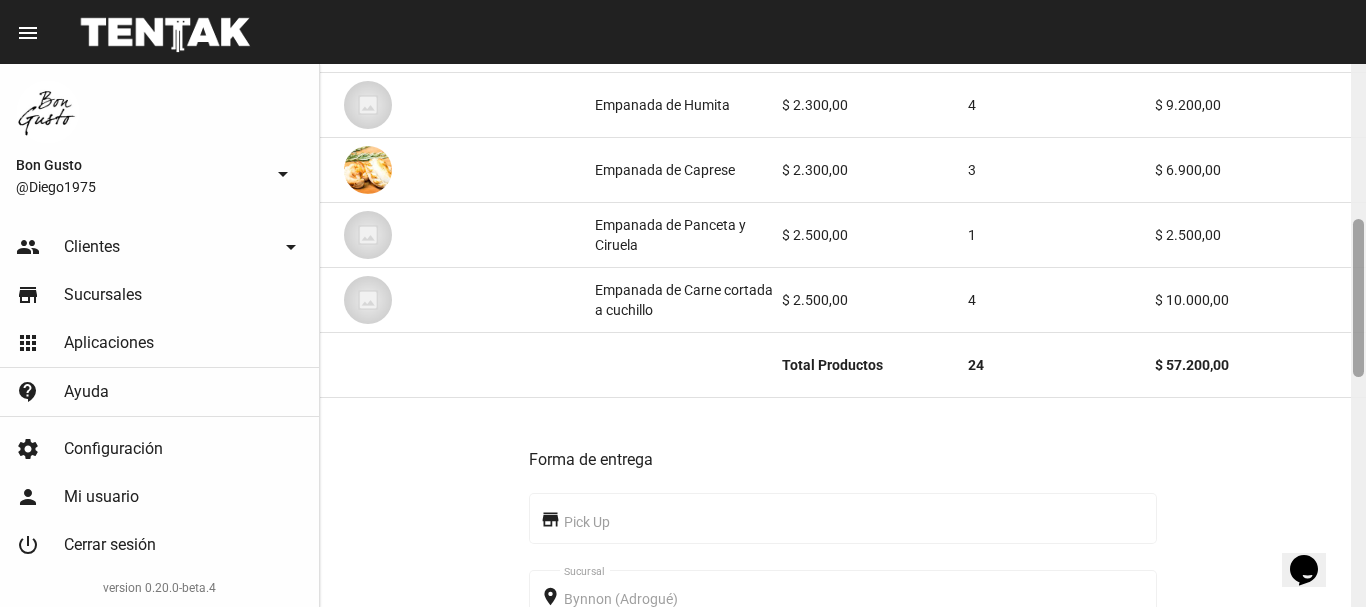 drag, startPoint x: 1362, startPoint y: 209, endPoint x: 1365, endPoint y: 287, distance: 78.05767 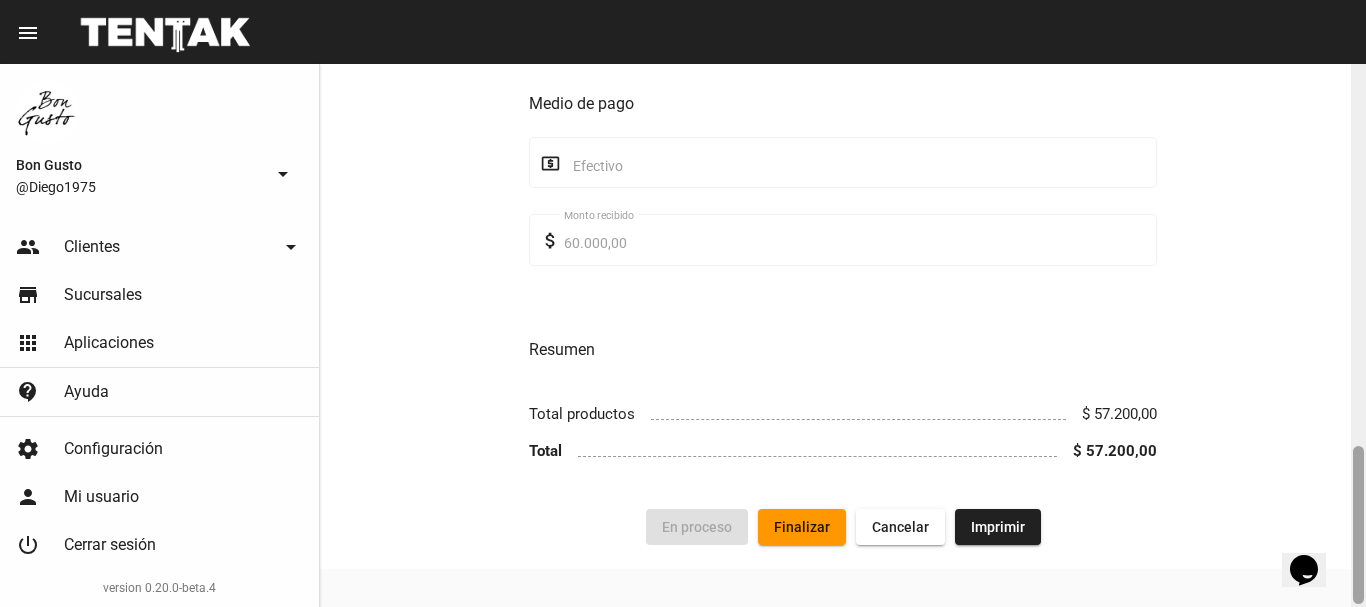 scroll, scrollTop: 1313, scrollLeft: 0, axis: vertical 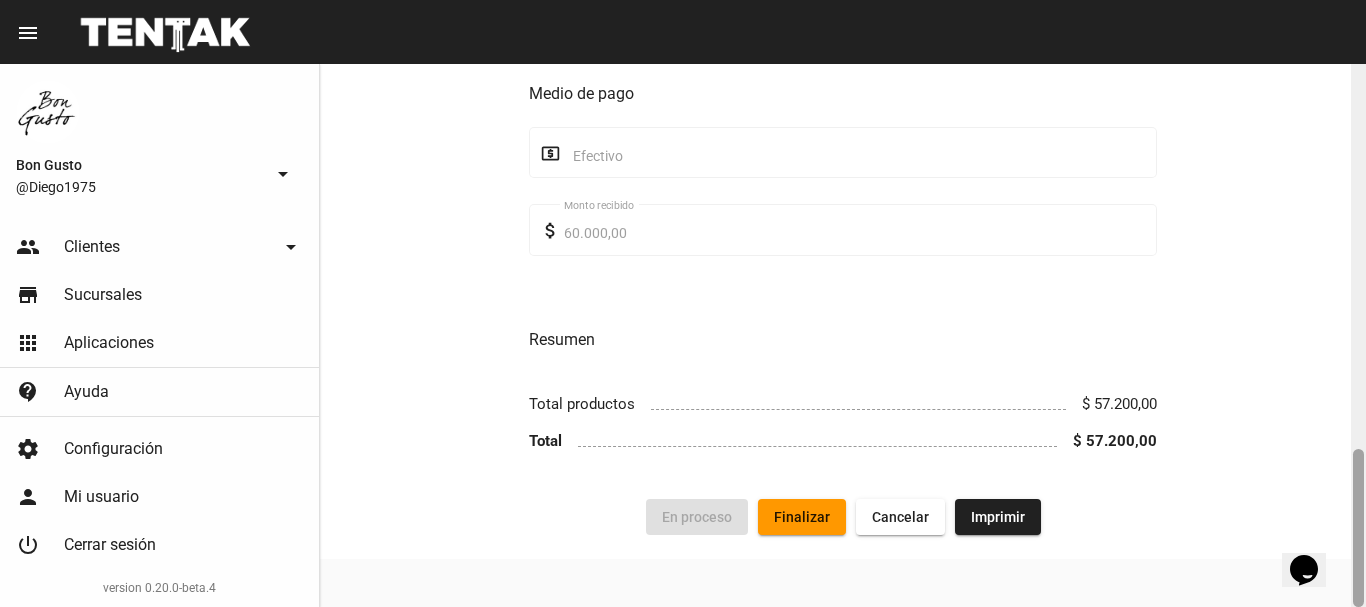 drag, startPoint x: 2639, startPoint y: 818, endPoint x: 1340, endPoint y: 565, distance: 1323.4084 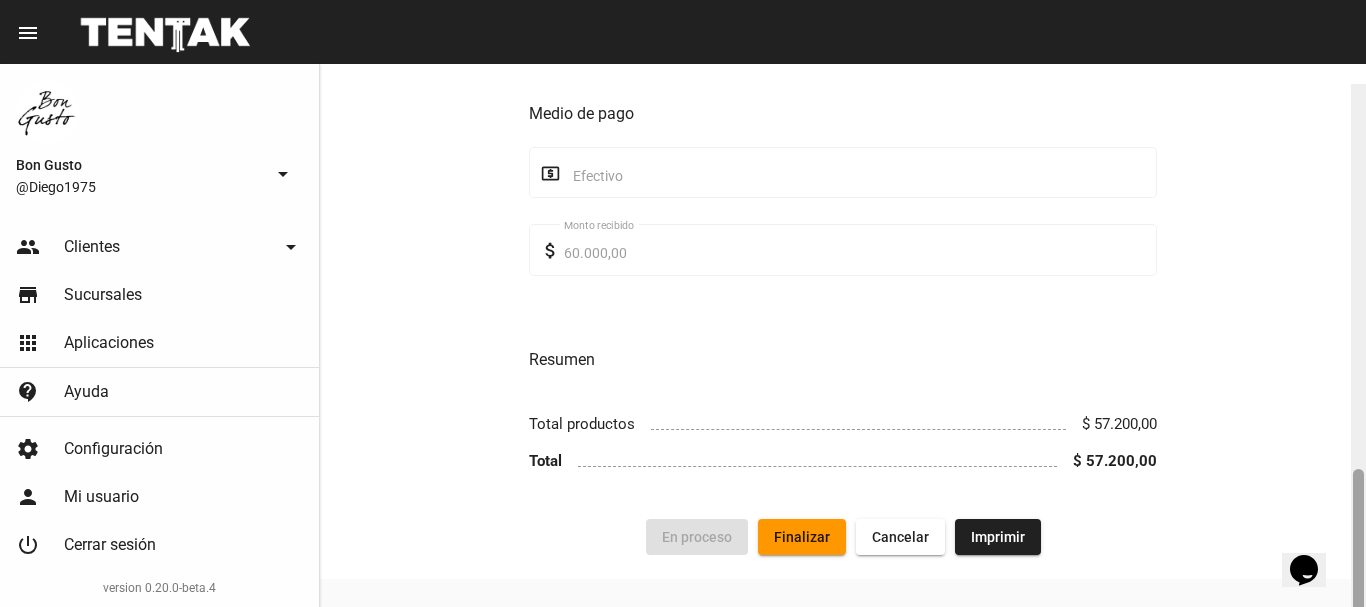 scroll, scrollTop: 1313, scrollLeft: 0, axis: vertical 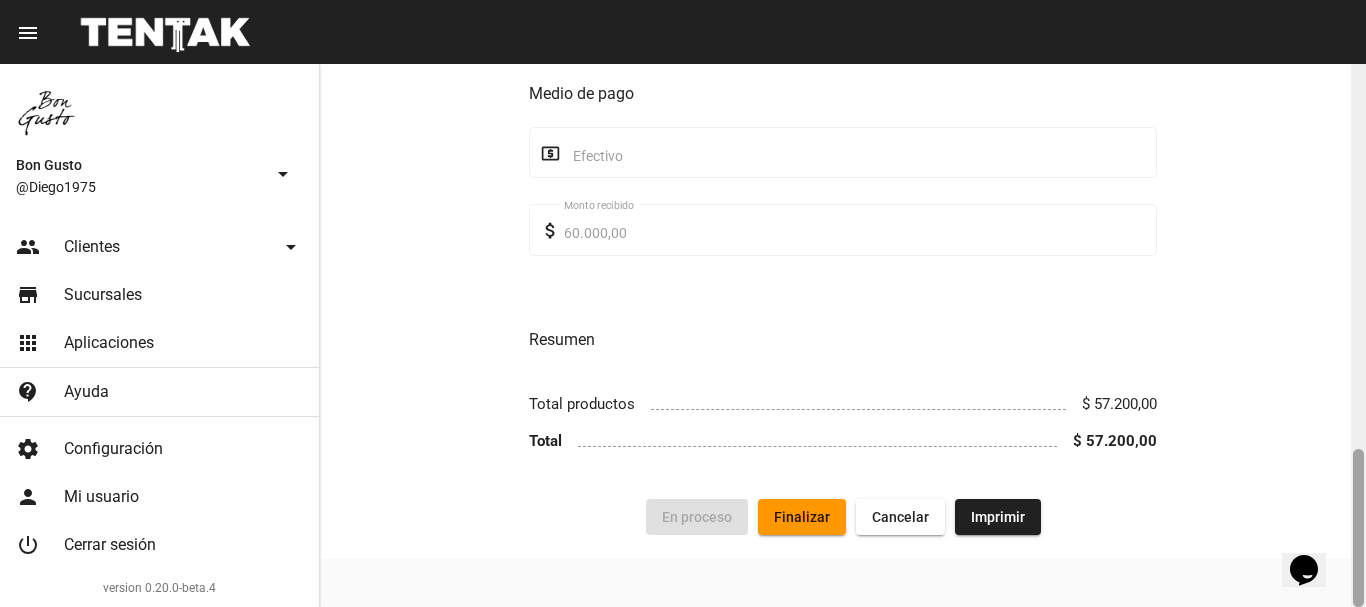 drag, startPoint x: 1326, startPoint y: 536, endPoint x: 1325, endPoint y: 546, distance: 10.049875 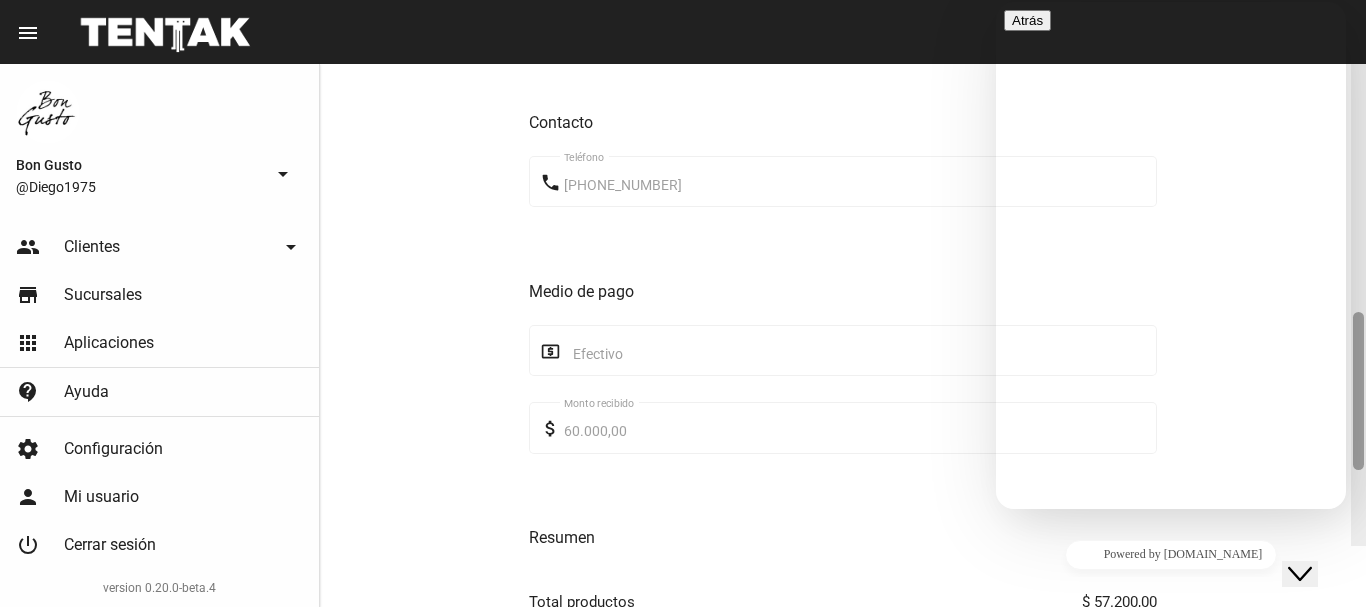 scroll, scrollTop: 1313, scrollLeft: 0, axis: vertical 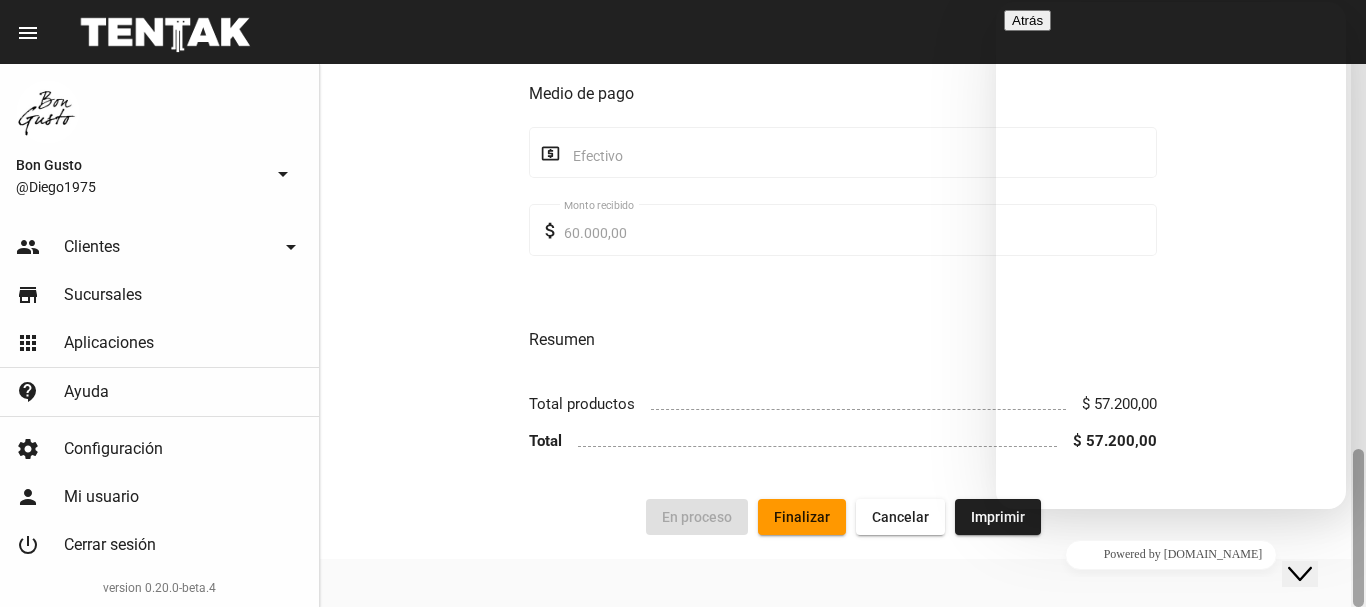 click on "Cod Art Nombre Precio Cantidad Subtotal cheese [PERSON_NAME] $ 2.500,00  2 $ 5.000,00  bondiola desmenuzada $ 2.500,00  3 $ 7.500,00  Empanada de Cantimpalo $ 2.300,00  3 $ 6.900,00  Empanada de Roquefort y Jamón $ 2.300,00  4 $ 9.200,00  Empanada de Humita $ 2.300,00  4 $ 9.200,00  Empanada de Caprese $ 2.300,00  3 $ 6.900,00  Empanada de Panceta y Ciruela $ 2.500,00  1 $ 2.500,00  Empanada de Carne cortada a cuchillo $ 2.500,00  4 $ 10.000,00  Total Productos 24 $ 57.200,00 Forma de entrega store Pick Up place Bynnon (Adrogué) Sucursal [PERSON_NAME] Bynnon 34, Adrogué (B1846) Contacto phone [PHONE_NUMBER] Teléfono Medio de pago local_atm Efectivo attach_money 60.000,00 Monto recibido Resumen Total productos $ 57.200,00 Total $ 57.200,00  En proceso   Finalizar  Cancelar Imprimir" 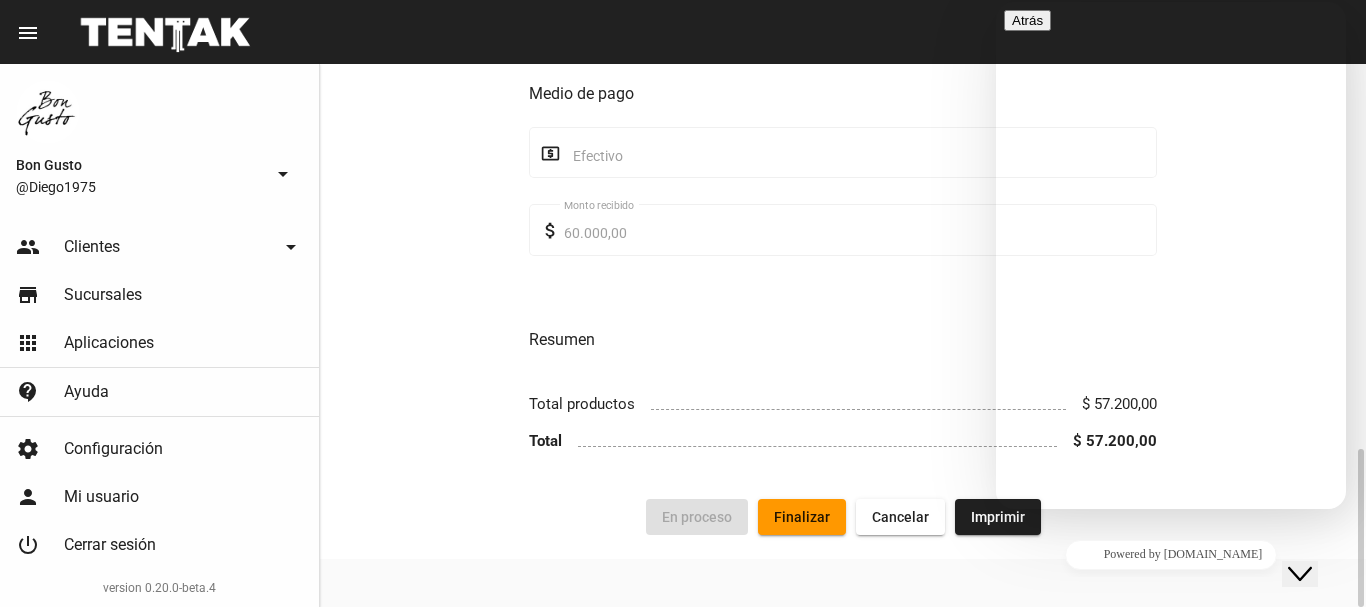 click on "En proceso   Finalizar  Cancelar Imprimir" 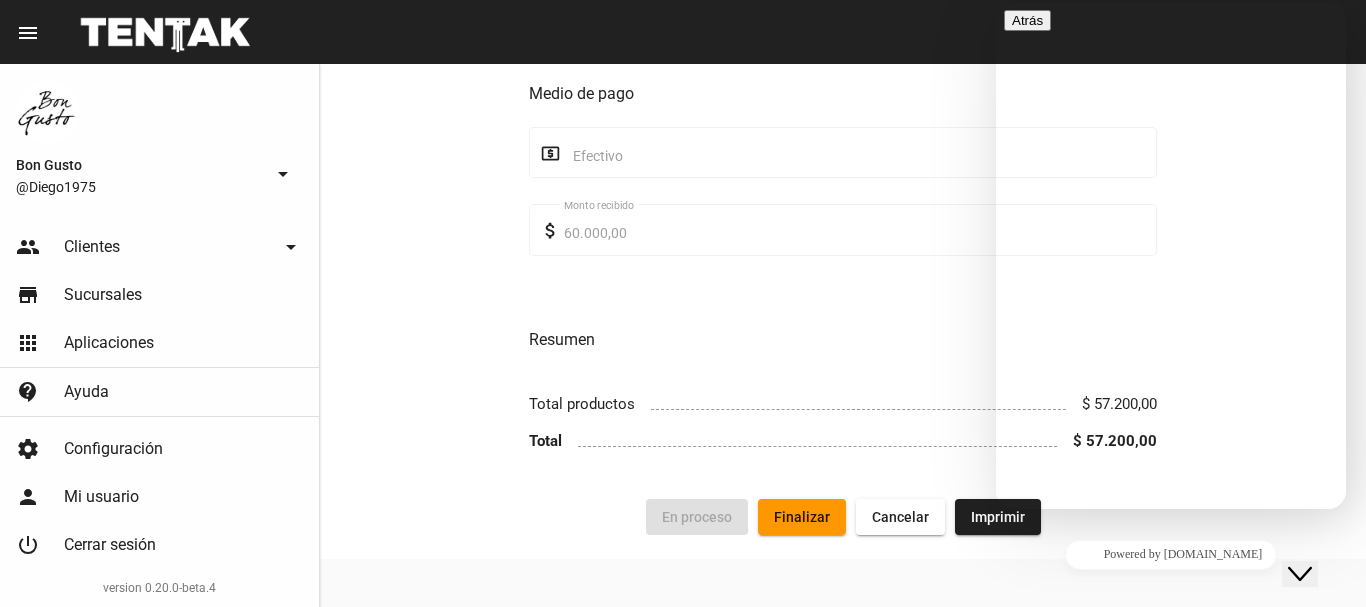 click at bounding box center (1012, 1859) 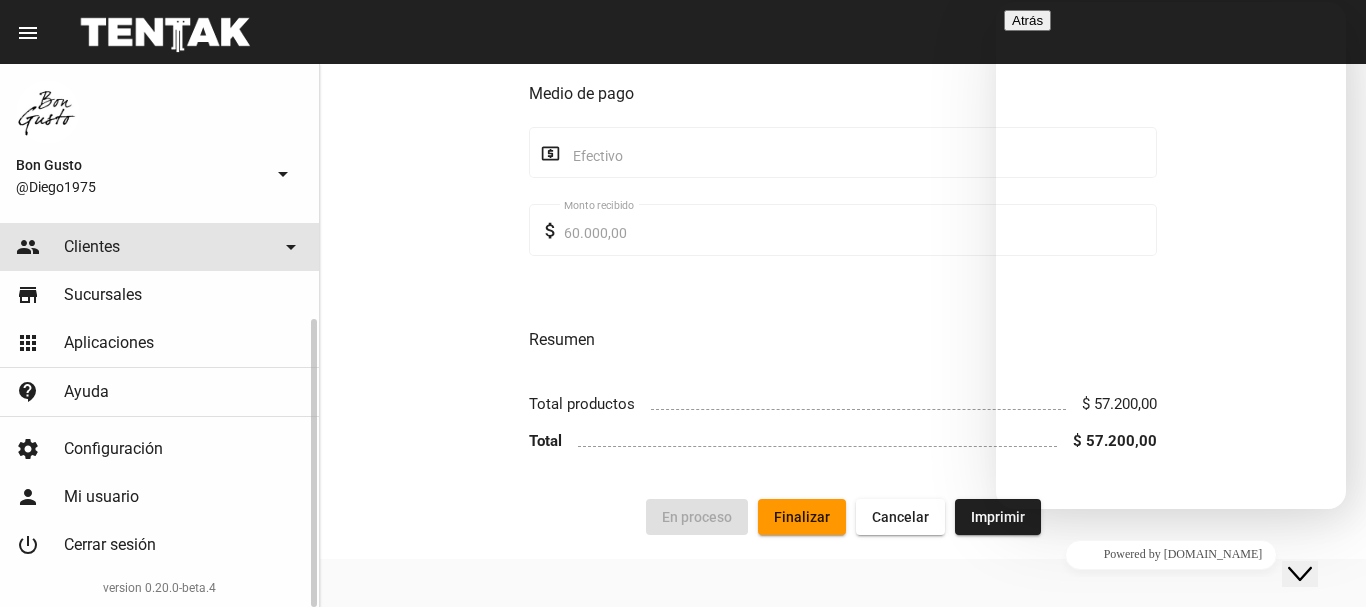 click on "people Clientes arrow_drop_down" 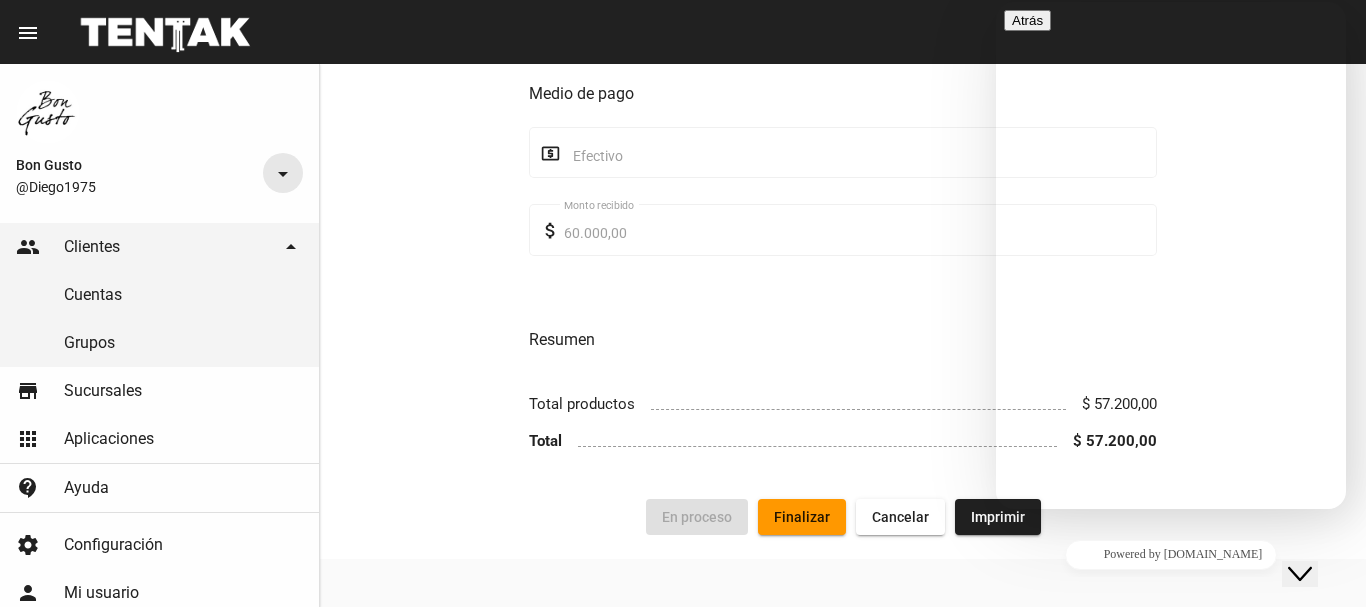 click on "arrow_drop_down" 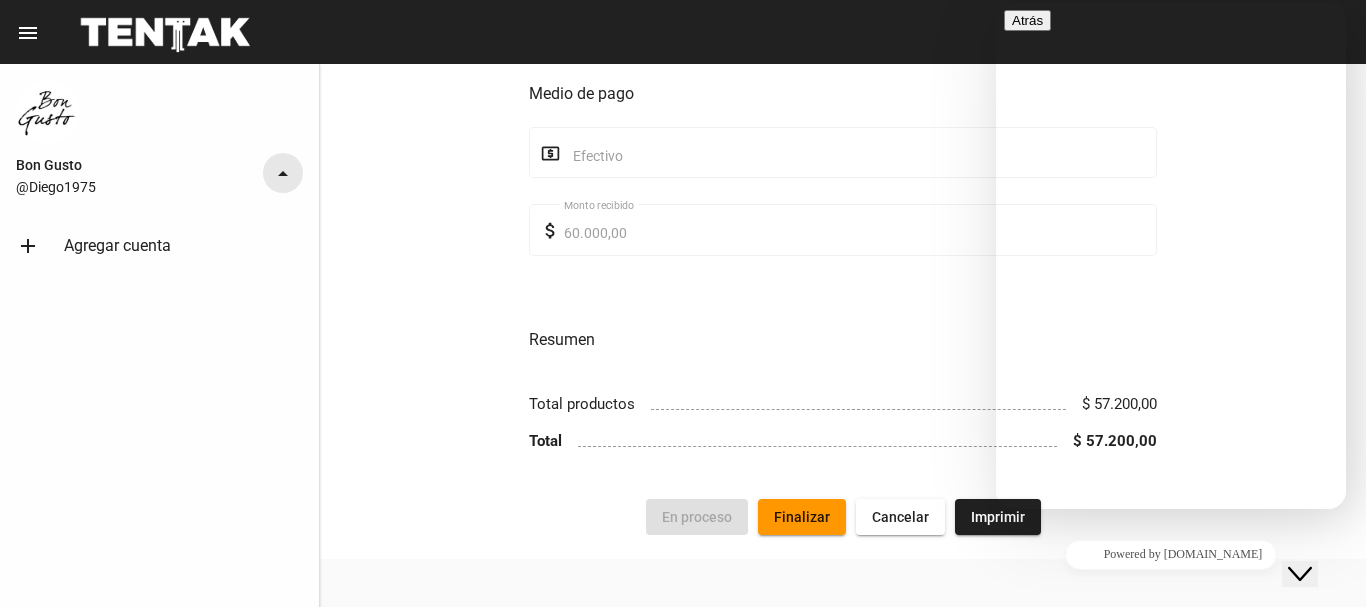 click on "arrow_drop_up" 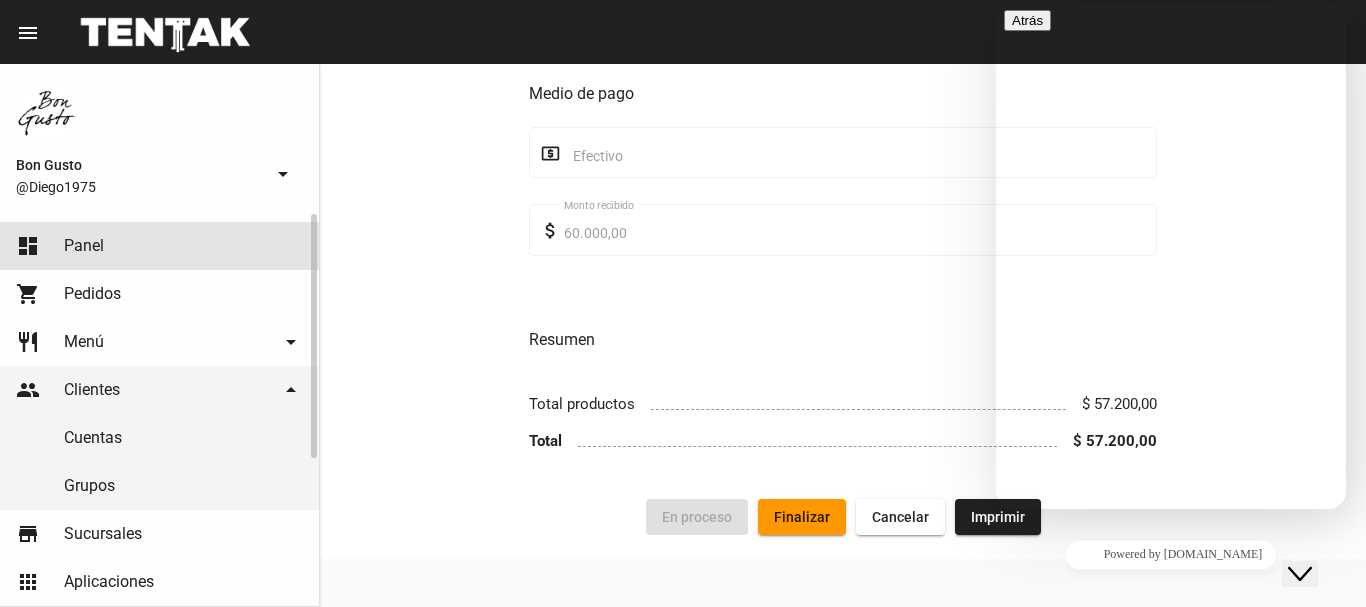 click on "dashboard Panel" 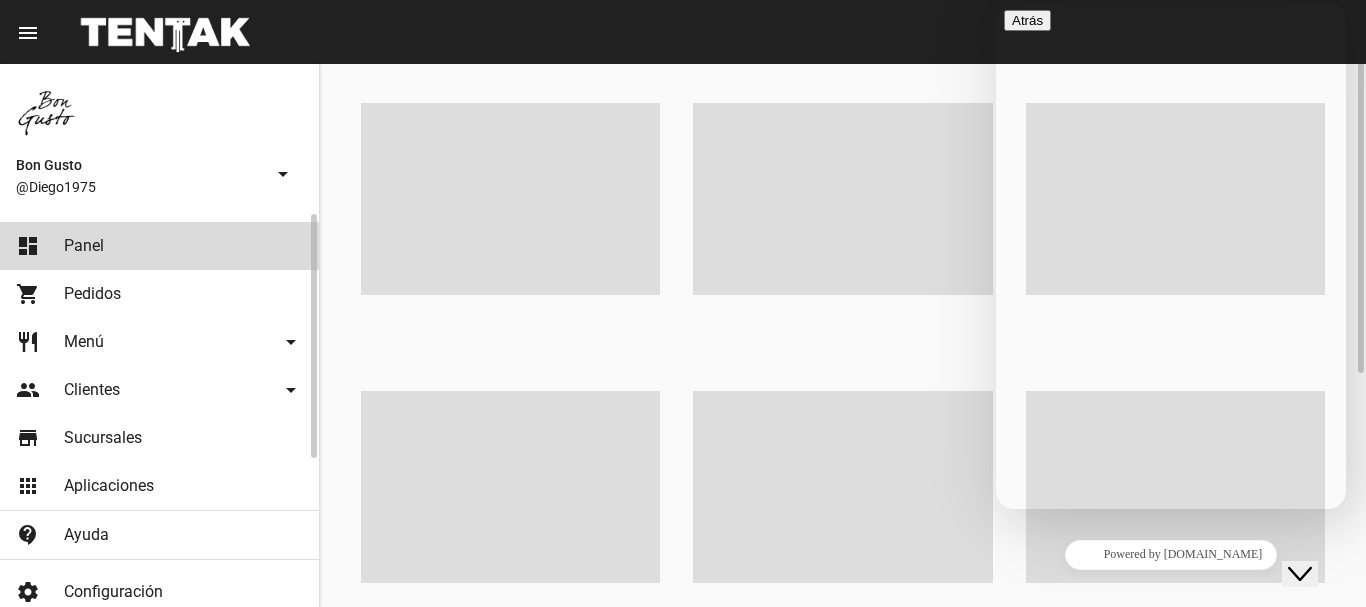 scroll, scrollTop: 0, scrollLeft: 0, axis: both 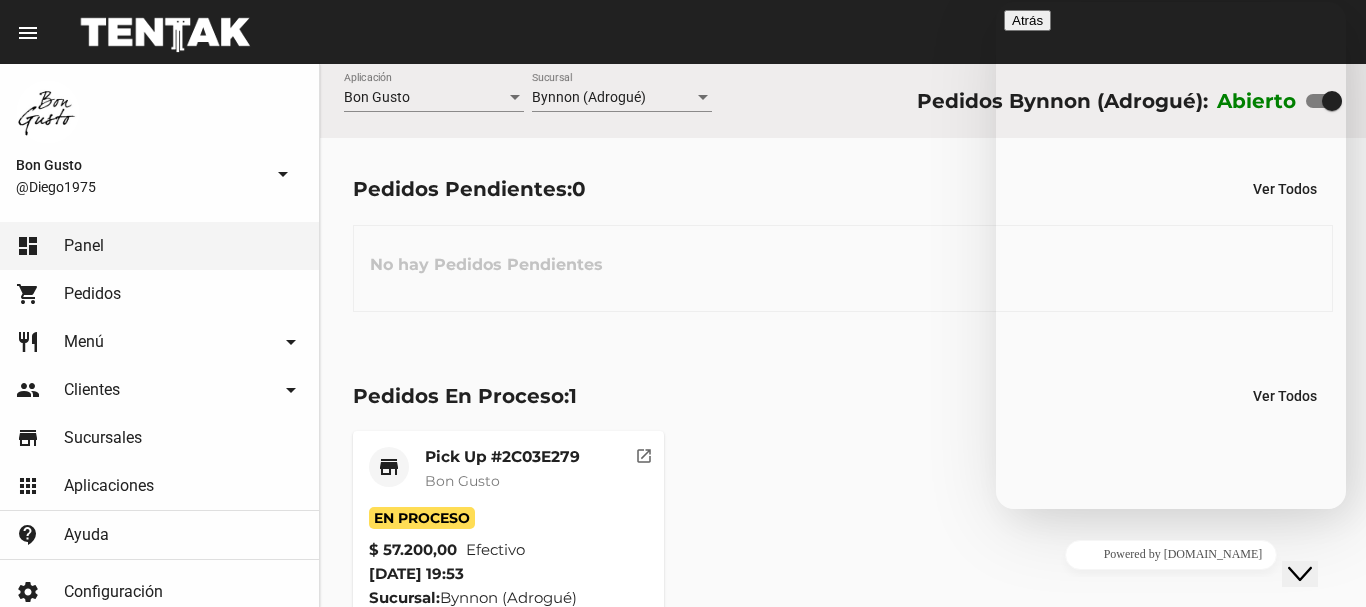 click on "Close Chat This icon closes the chat window." at bounding box center [1300, 574] 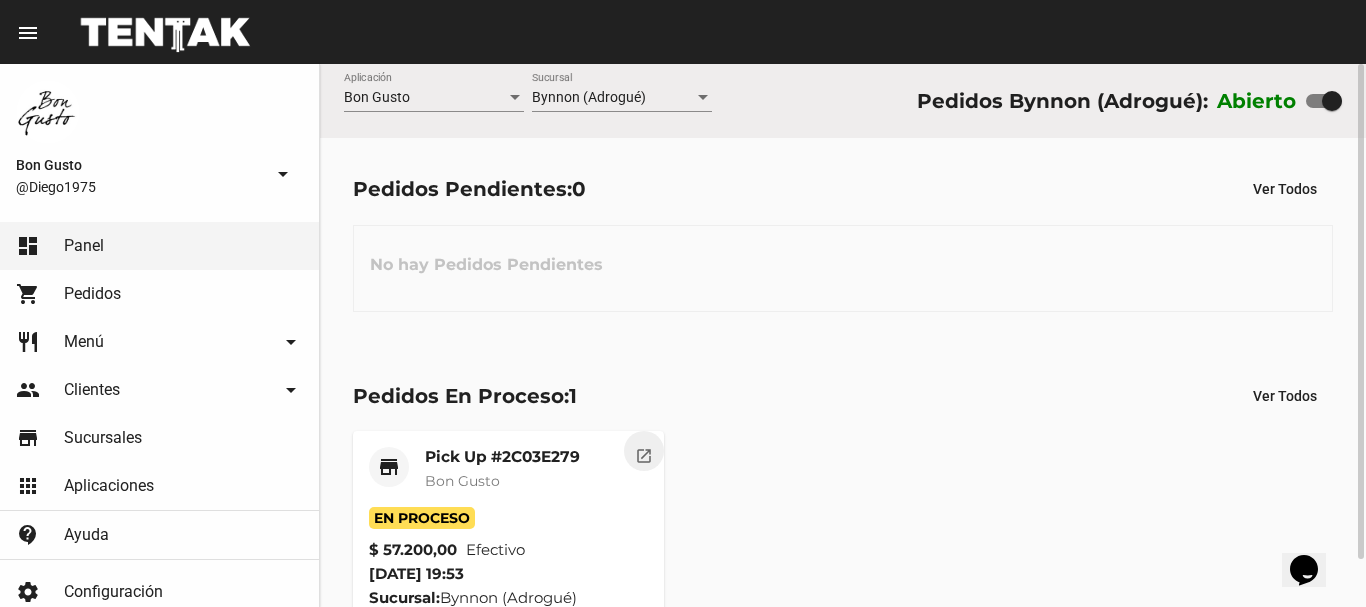click on "open_in_new" 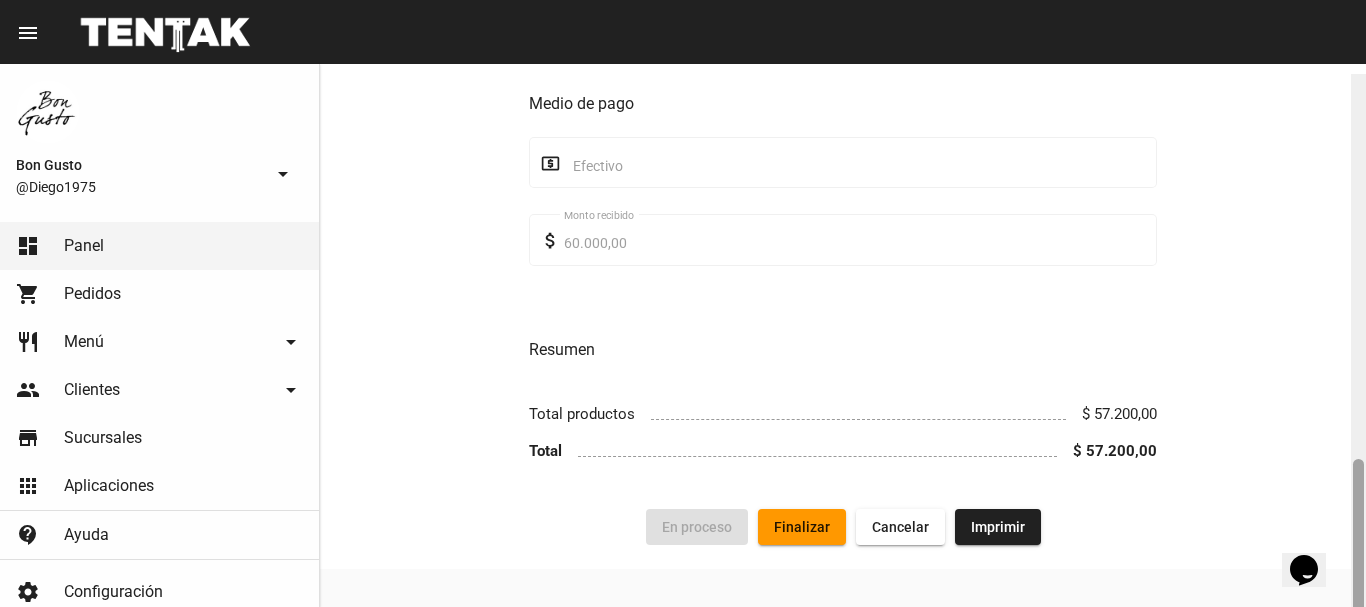 scroll, scrollTop: 1313, scrollLeft: 0, axis: vertical 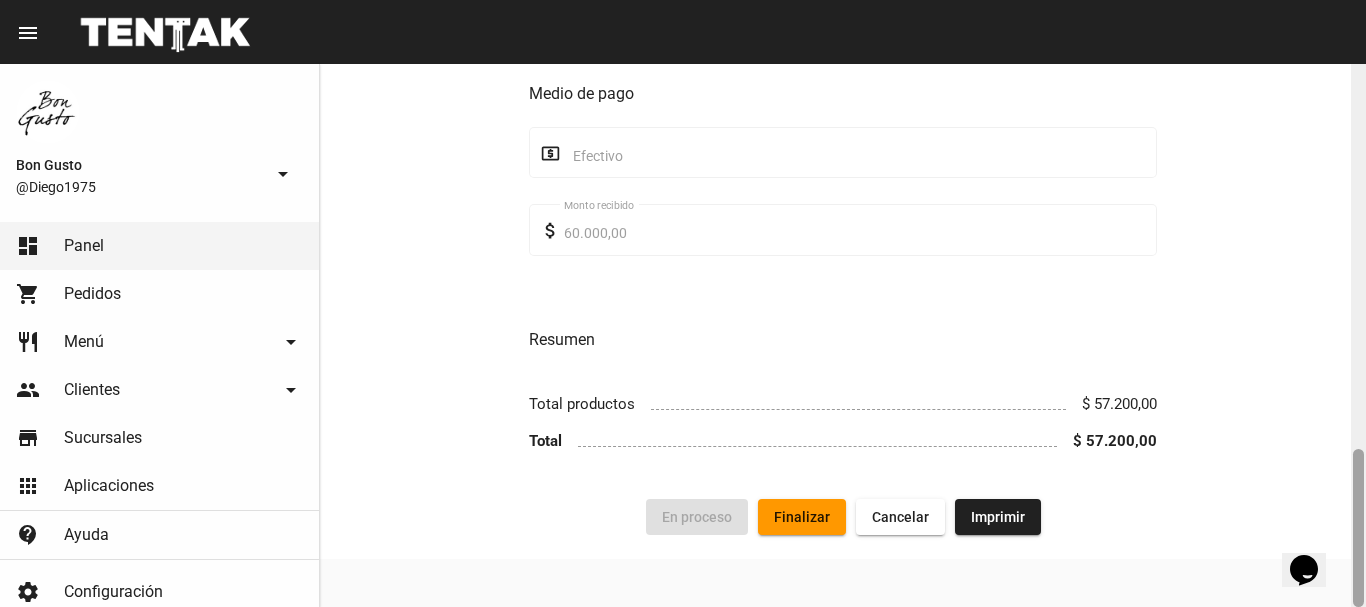 drag, startPoint x: 1362, startPoint y: 150, endPoint x: 1331, endPoint y: 598, distance: 449.07126 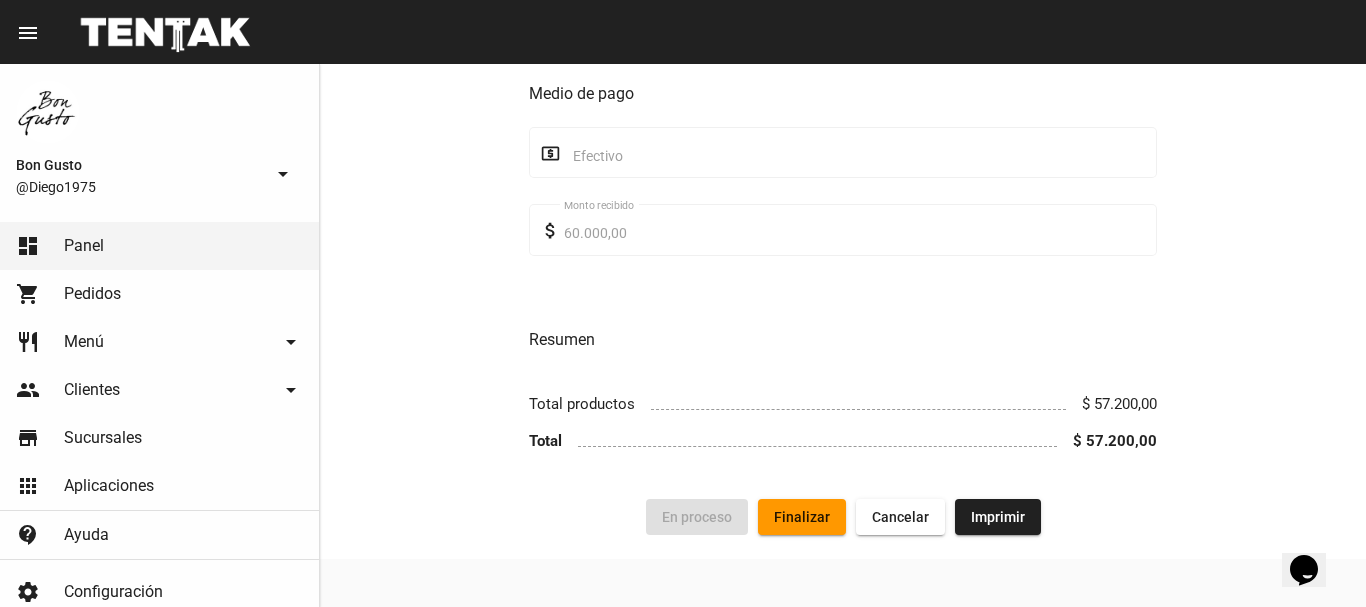 scroll, scrollTop: 0, scrollLeft: 0, axis: both 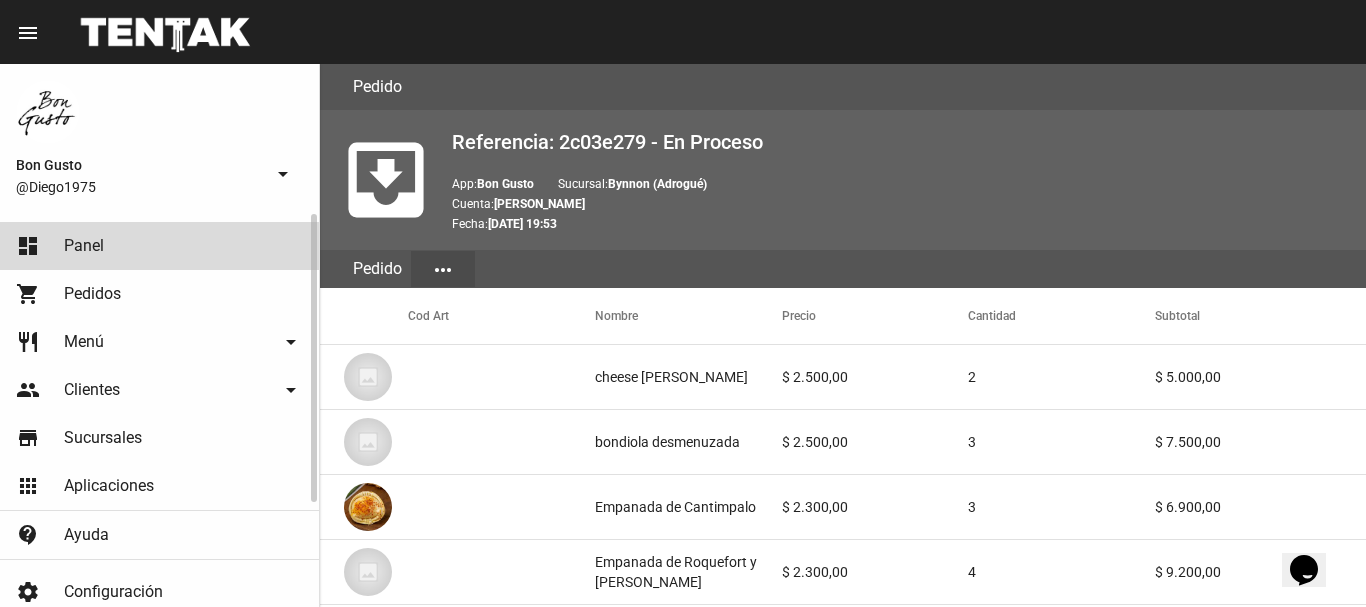click on "dashboard Panel" 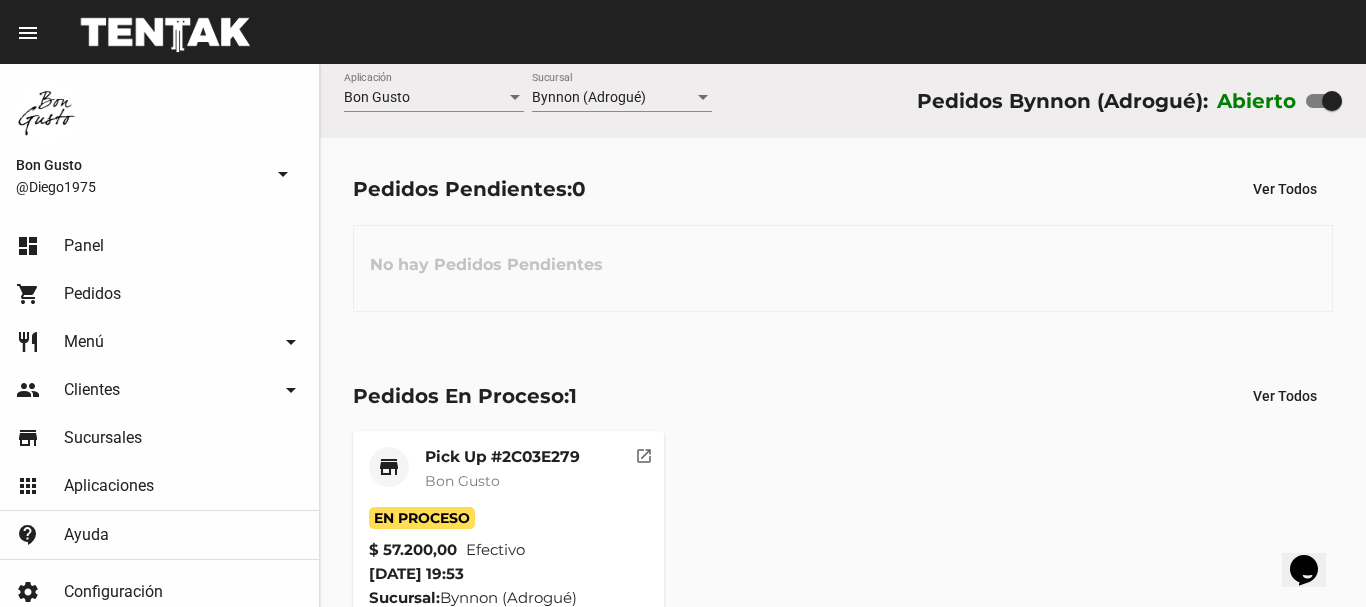 click on "menu  Resumen" 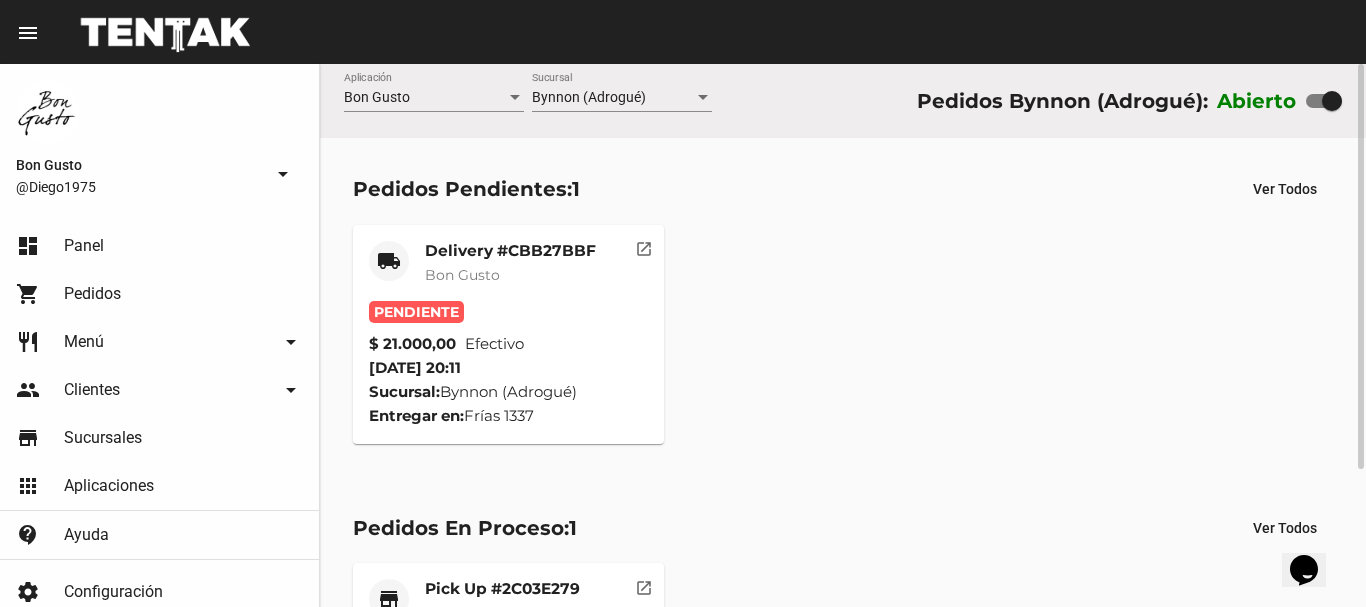 click on "$ 21.000,00 Efectivo" 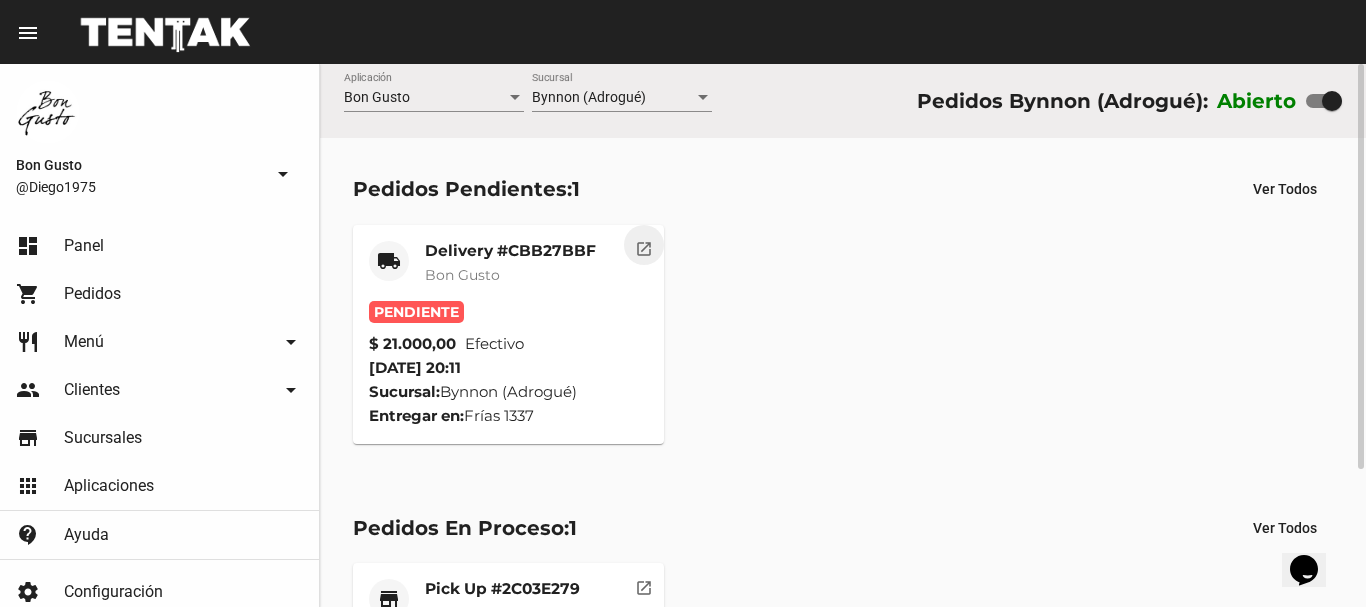 click on "open_in_new" 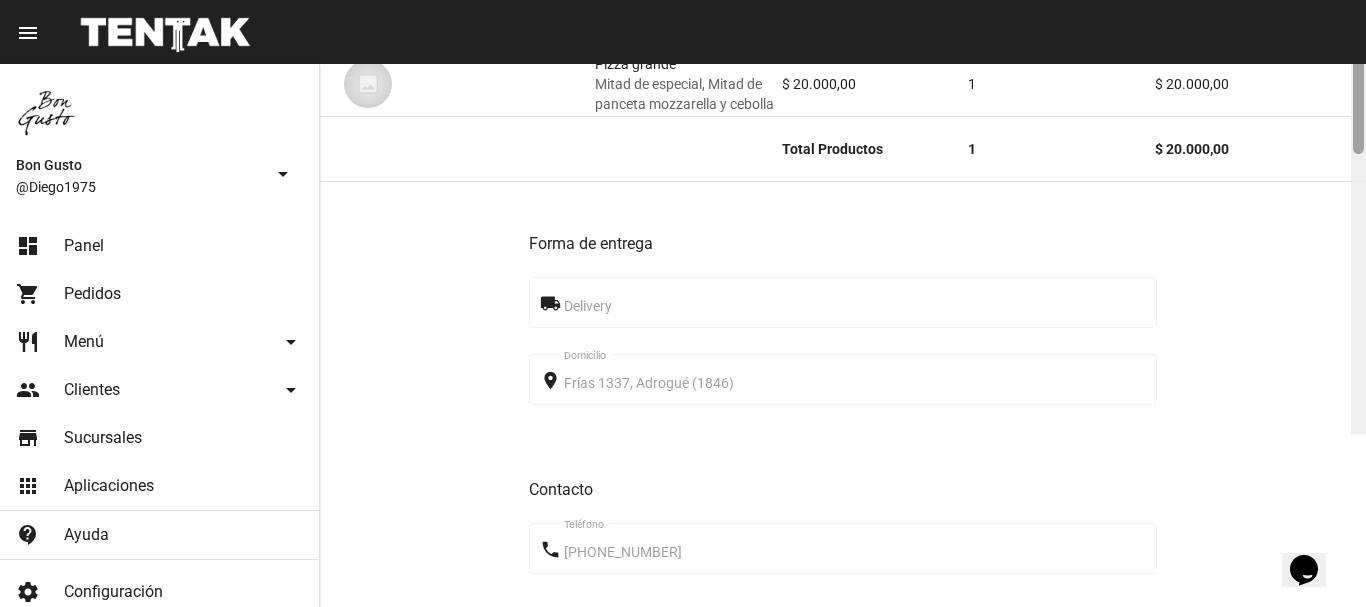 scroll, scrollTop: 0, scrollLeft: 0, axis: both 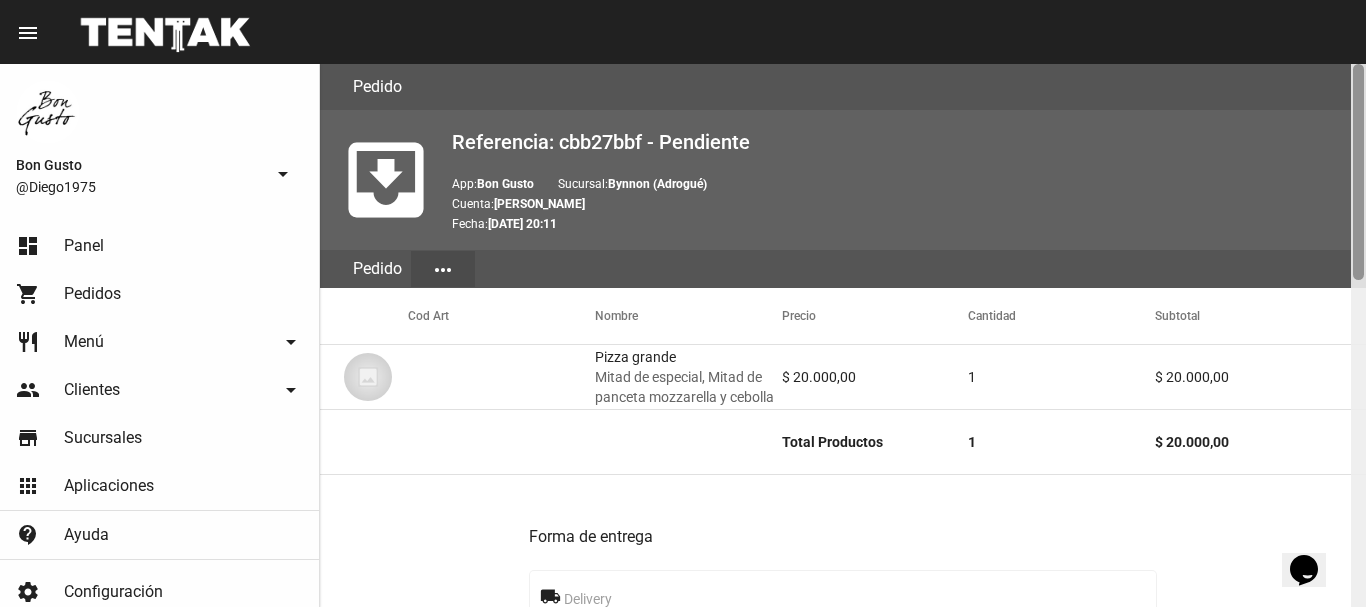 drag, startPoint x: 1359, startPoint y: 234, endPoint x: 1365, endPoint y: -121, distance: 355.0507 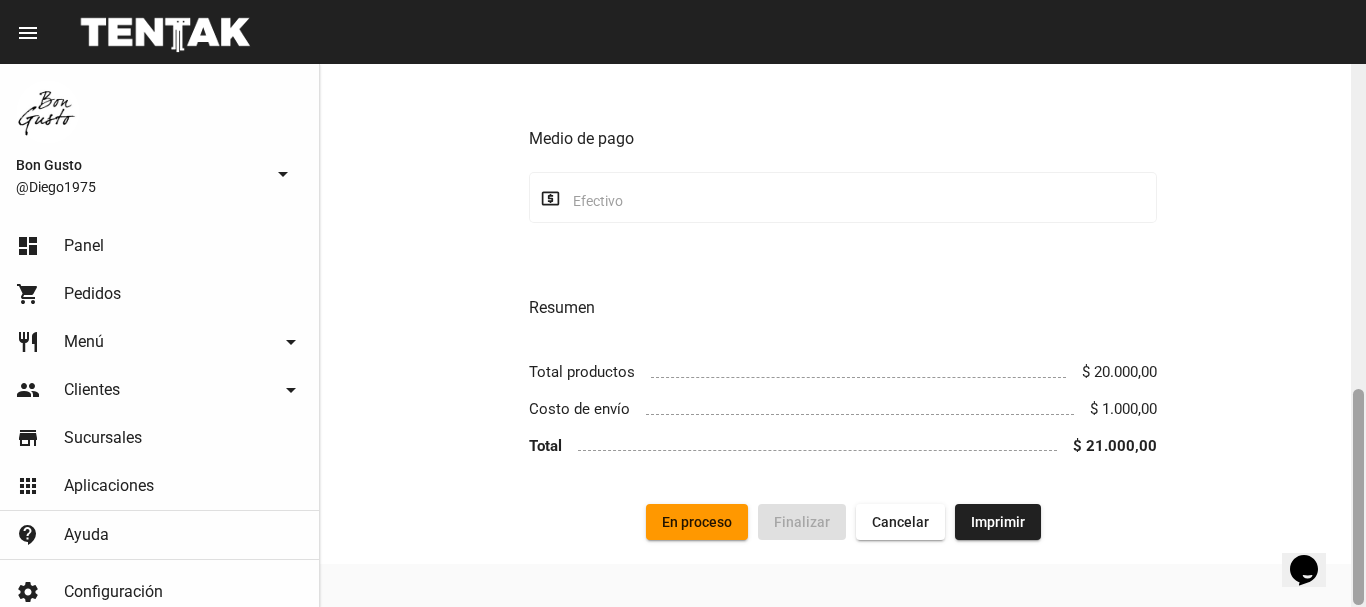 scroll, scrollTop: 818, scrollLeft: 0, axis: vertical 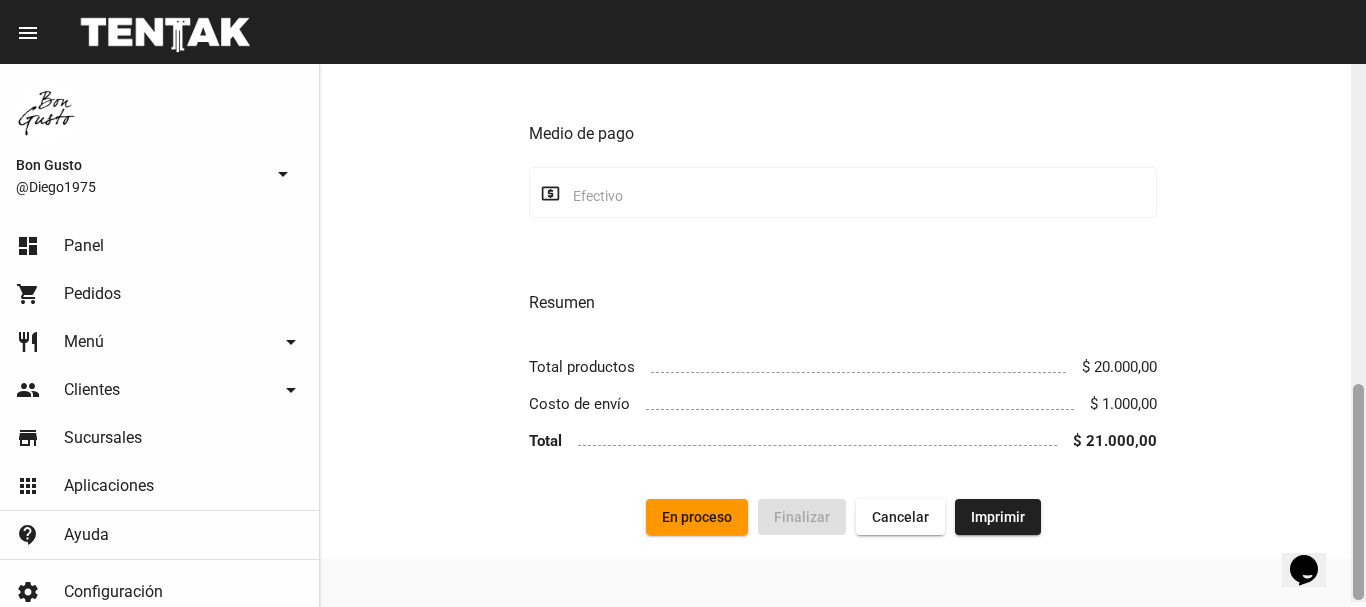 drag, startPoint x: 1357, startPoint y: 201, endPoint x: 1278, endPoint y: 615, distance: 421.47003 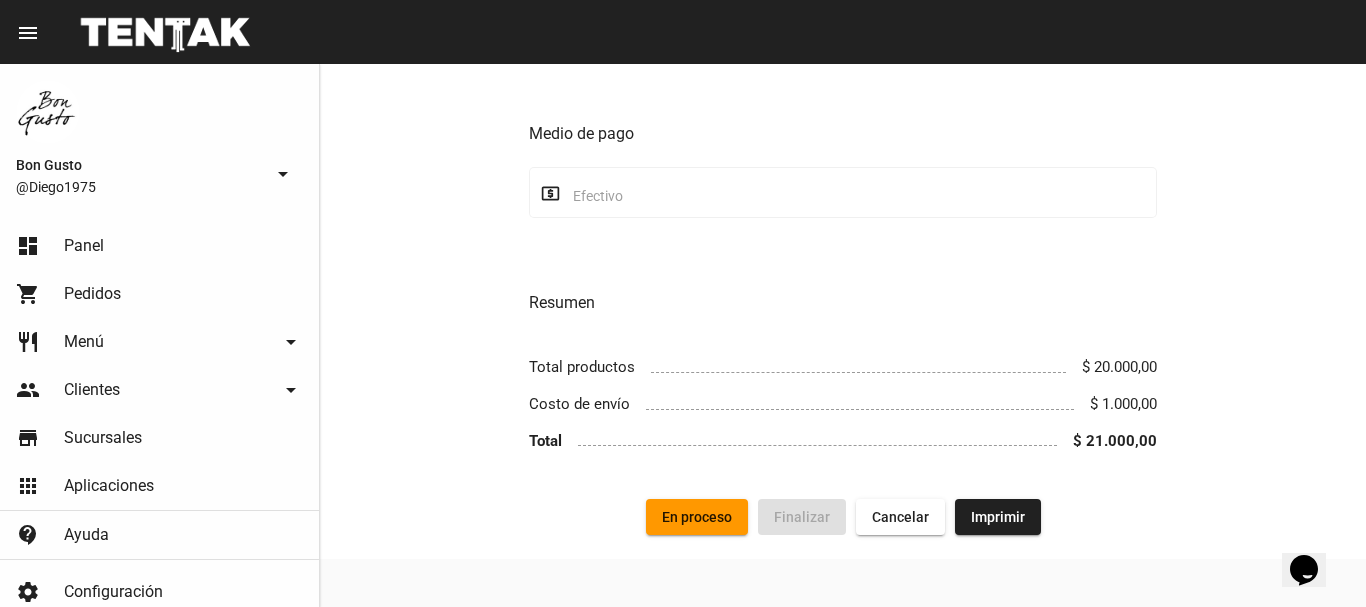 click on "En proceso" 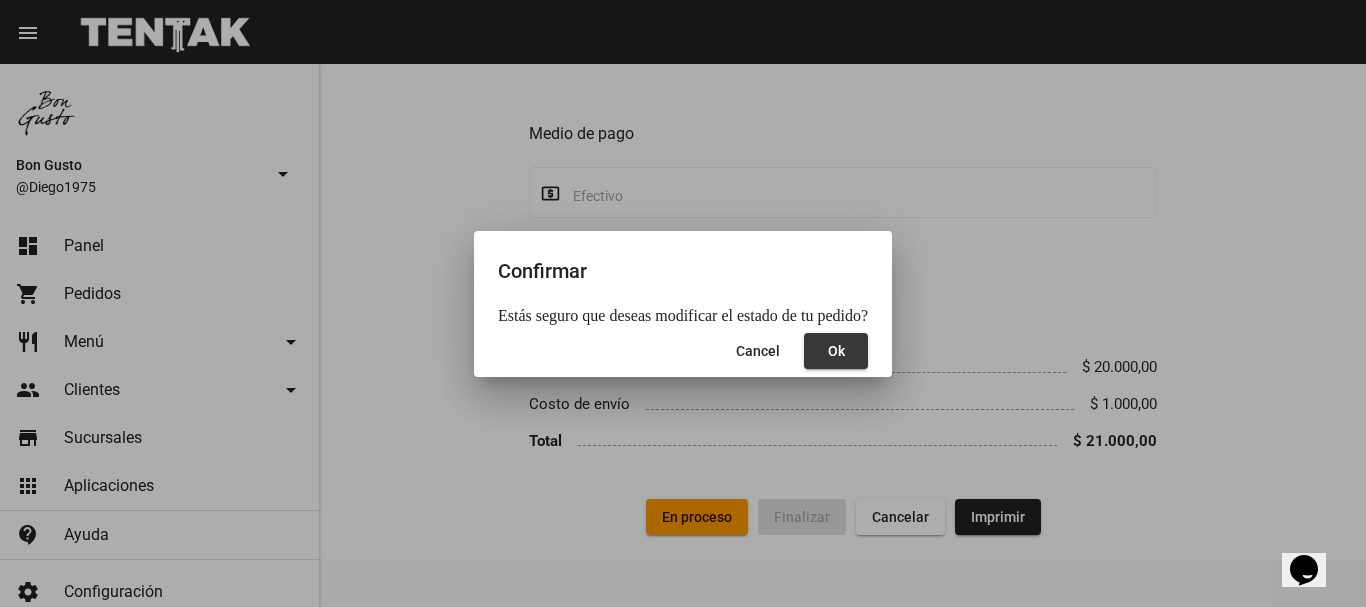 click on "Ok" 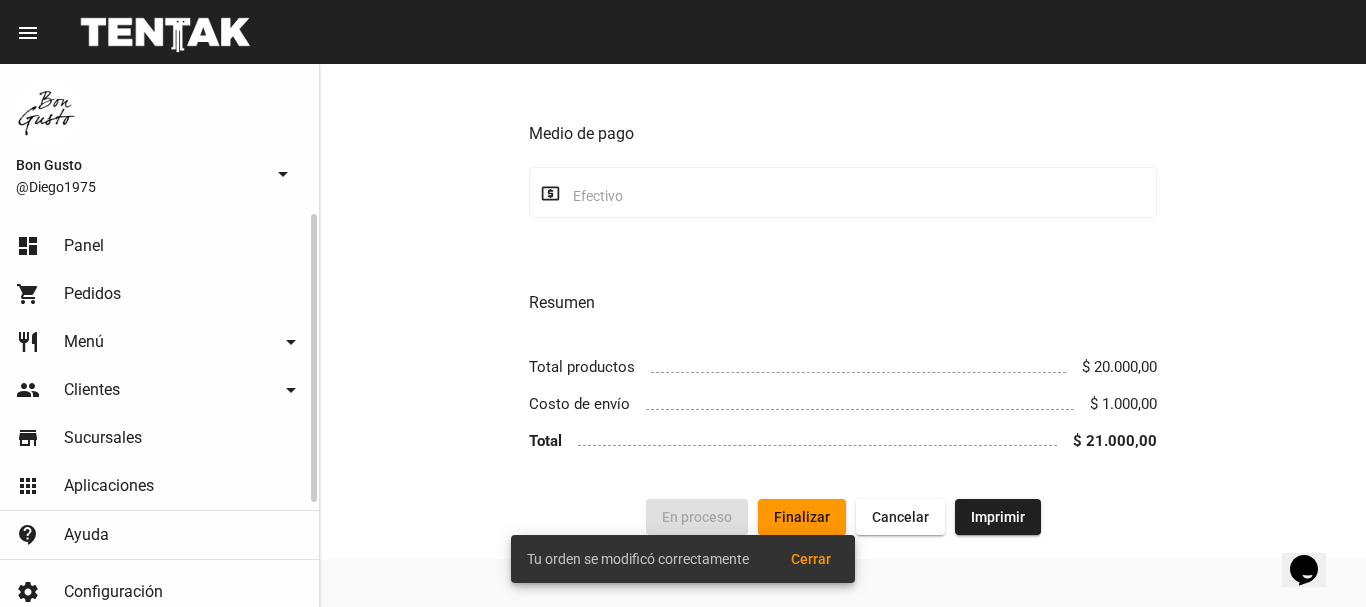 click on "dashboard Panel" 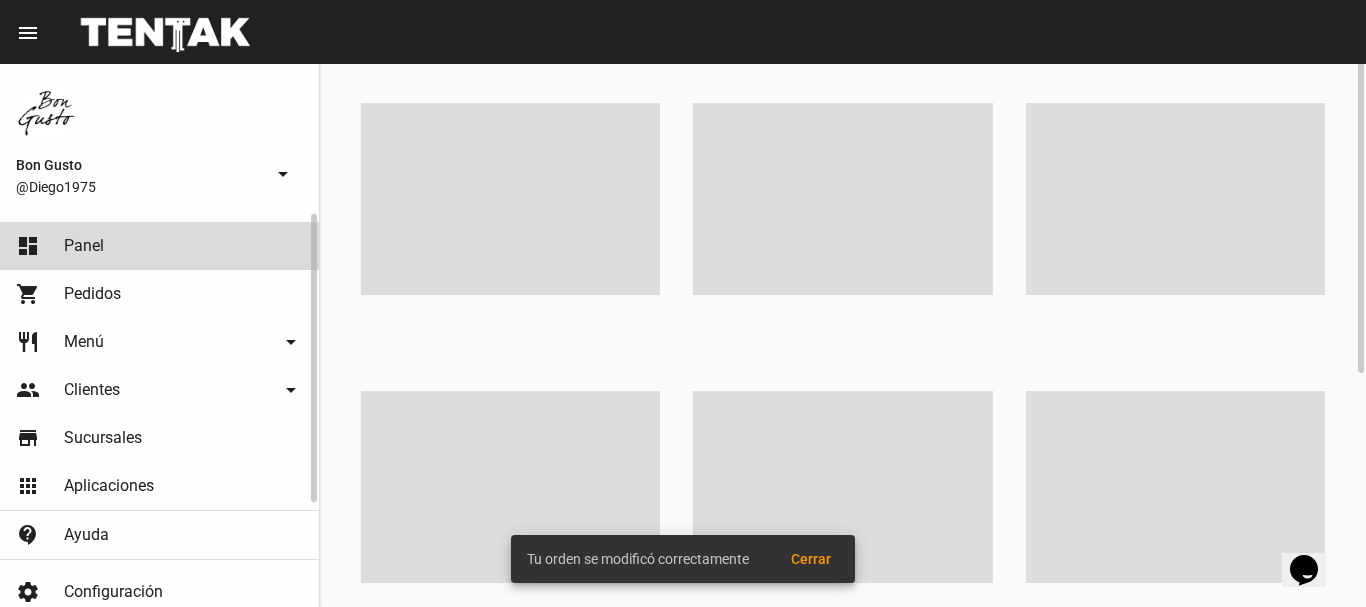 scroll, scrollTop: 0, scrollLeft: 0, axis: both 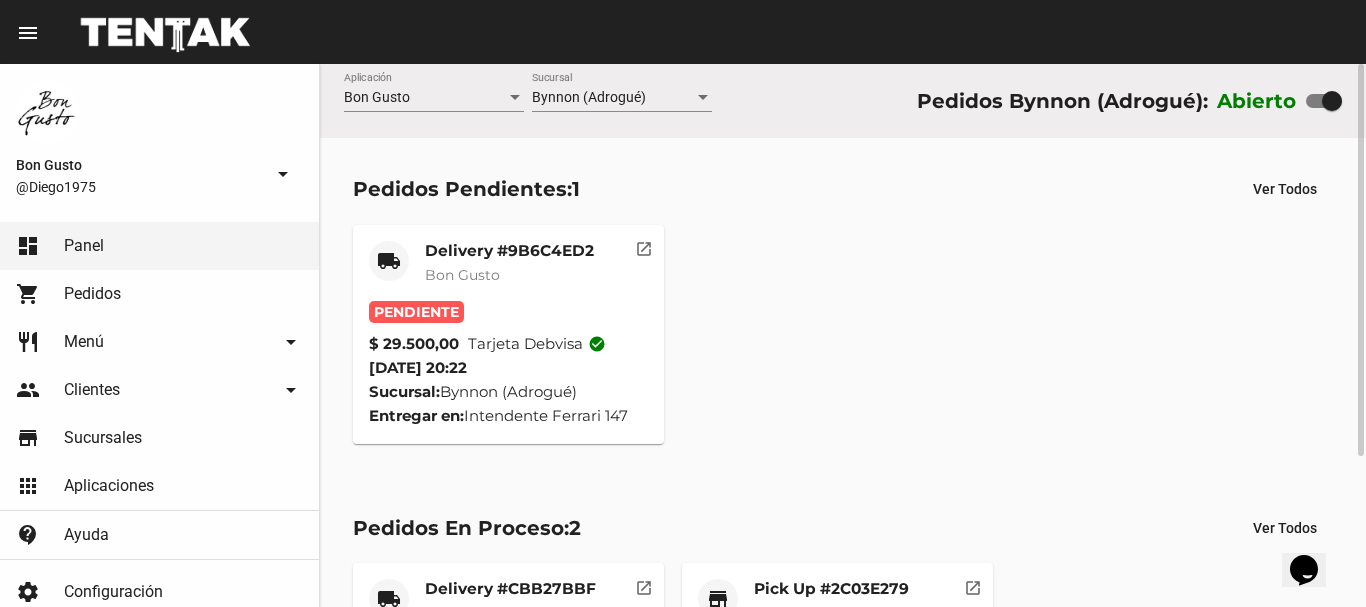 click on "open_in_new" 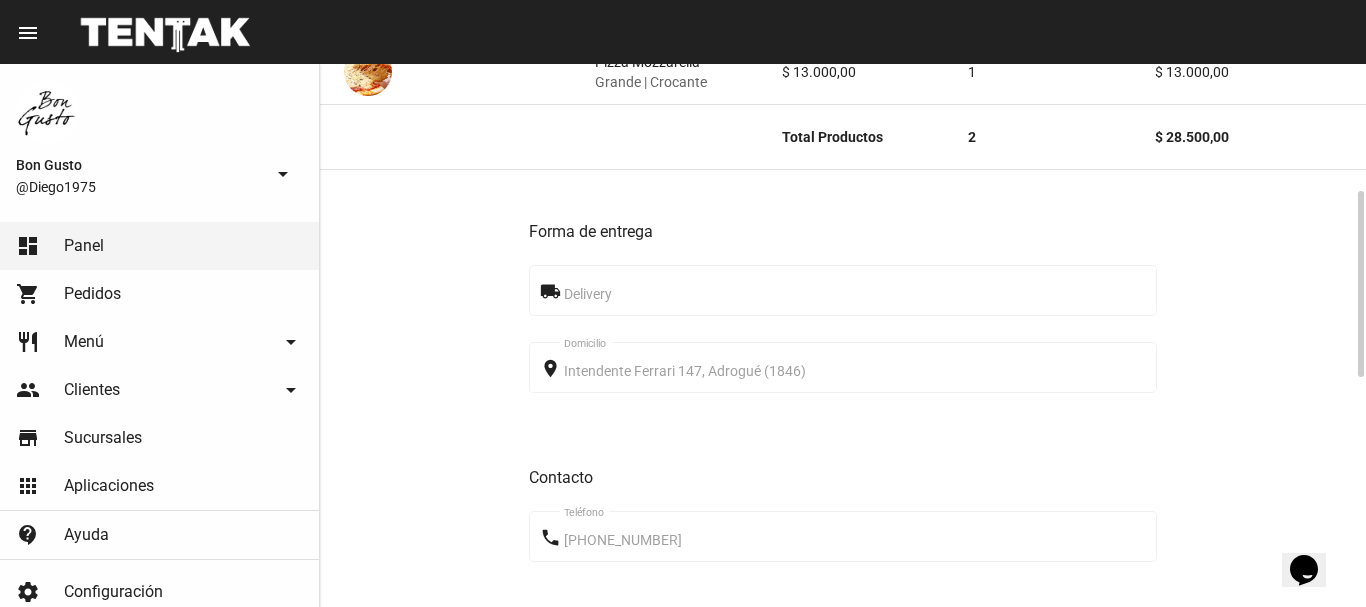 scroll, scrollTop: 0, scrollLeft: 0, axis: both 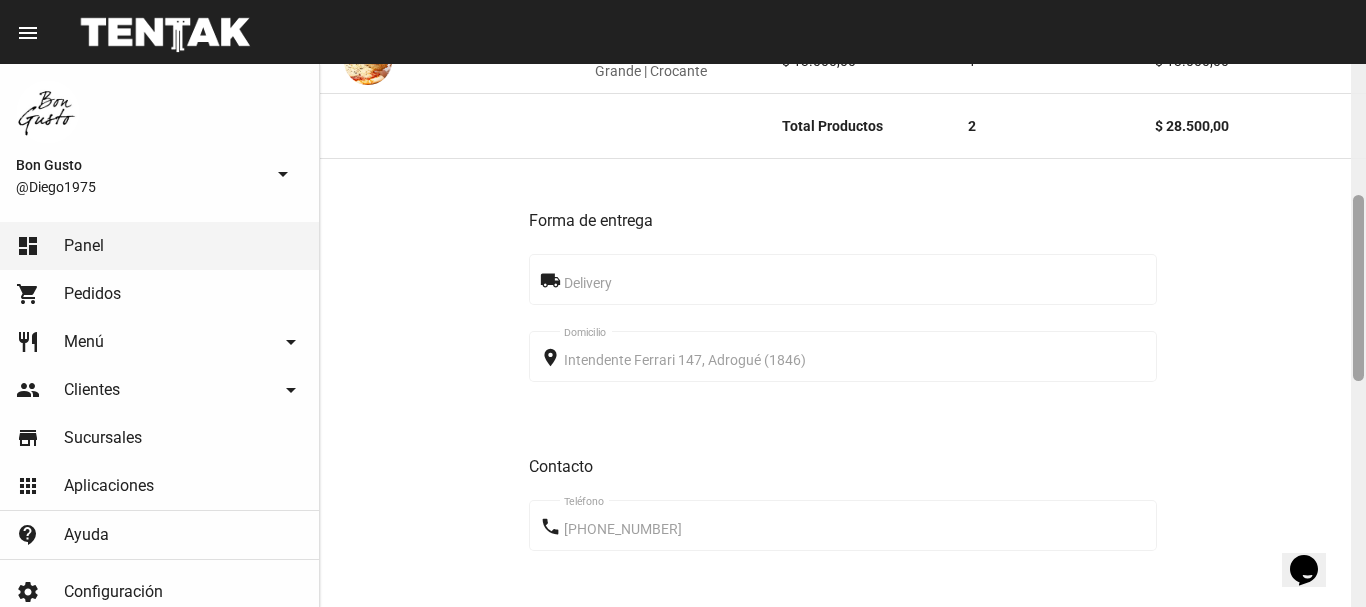drag, startPoint x: 1356, startPoint y: 80, endPoint x: 1356, endPoint y: 211, distance: 131 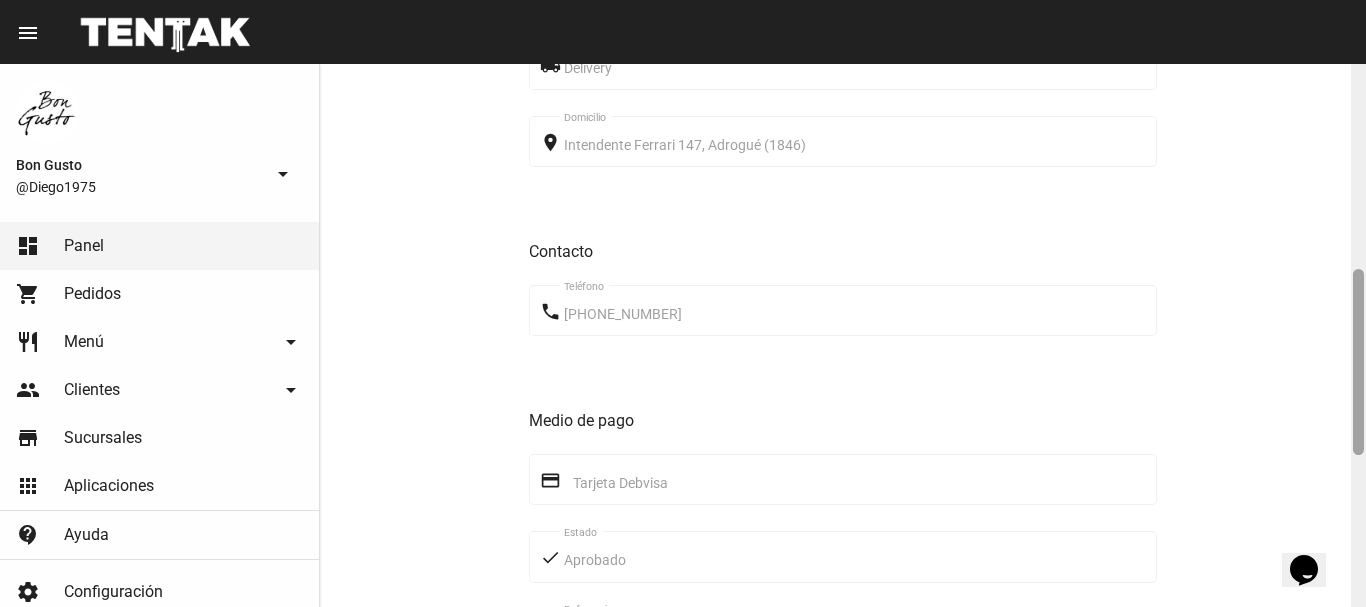 drag, startPoint x: 1356, startPoint y: 212, endPoint x: 1351, endPoint y: 287, distance: 75.16648 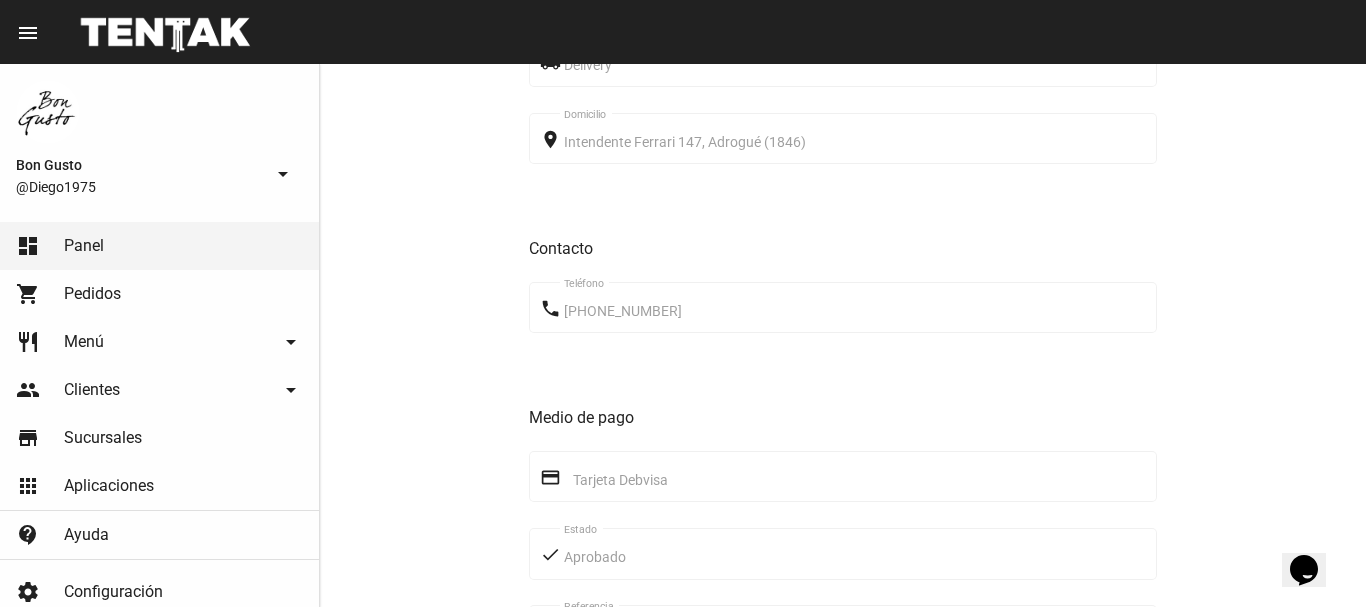 scroll, scrollTop: 1037, scrollLeft: 0, axis: vertical 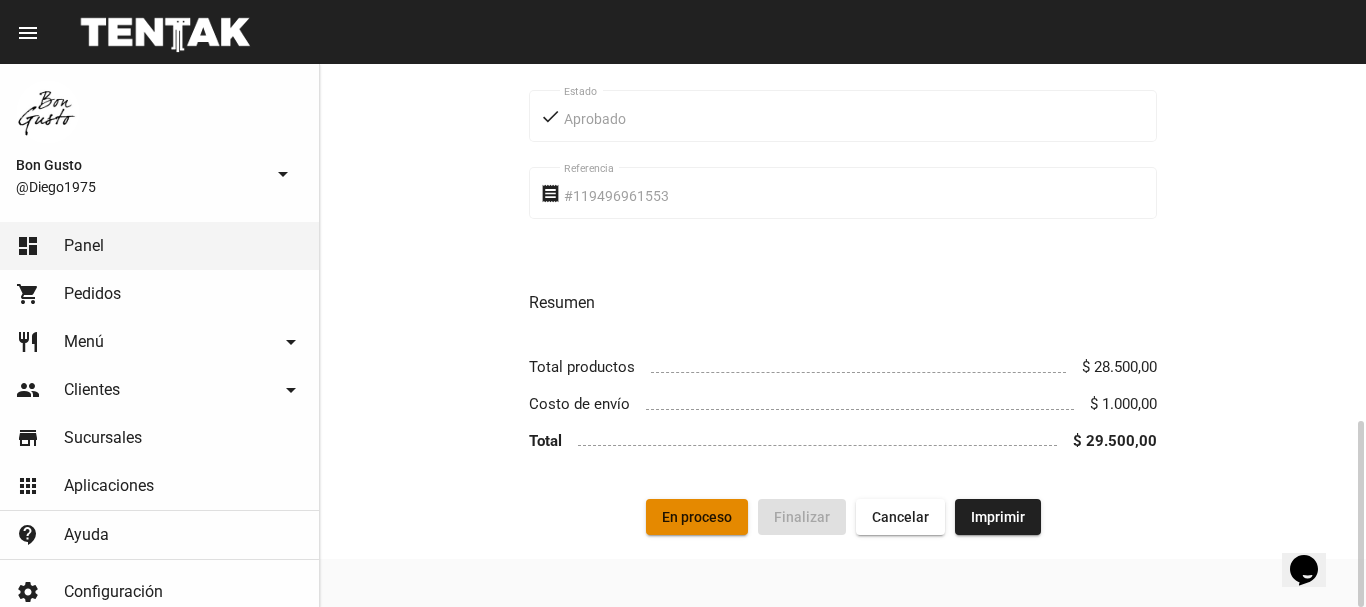 click on "En proceso" 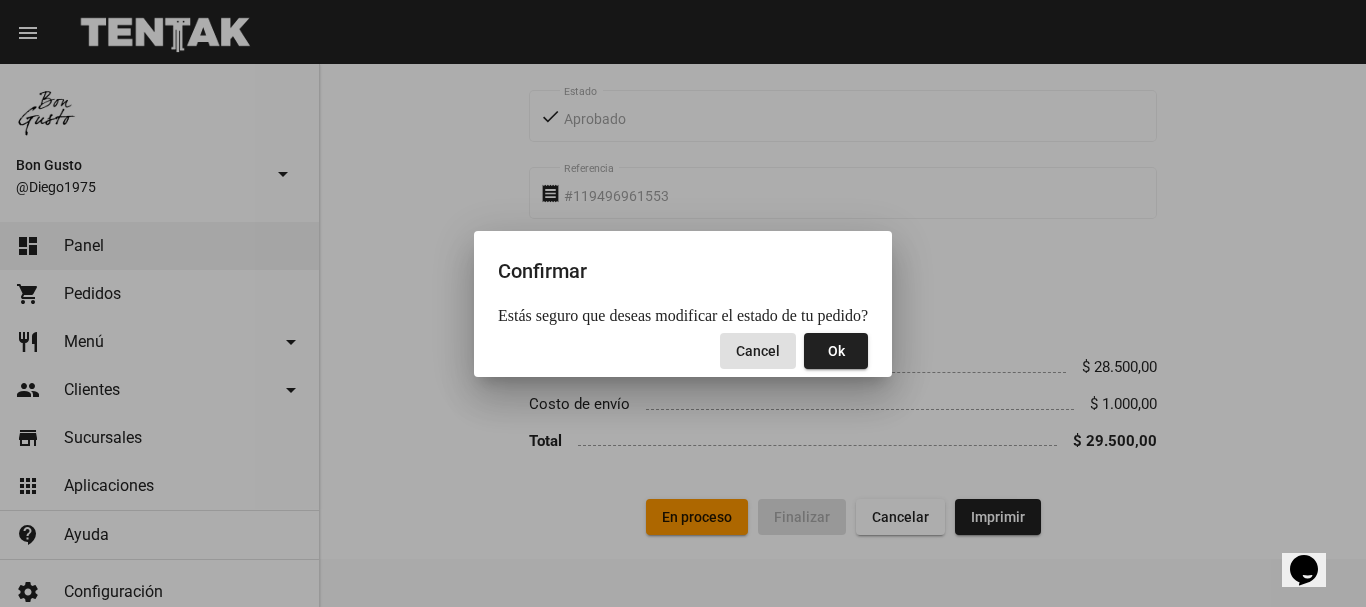 click on "Ok" 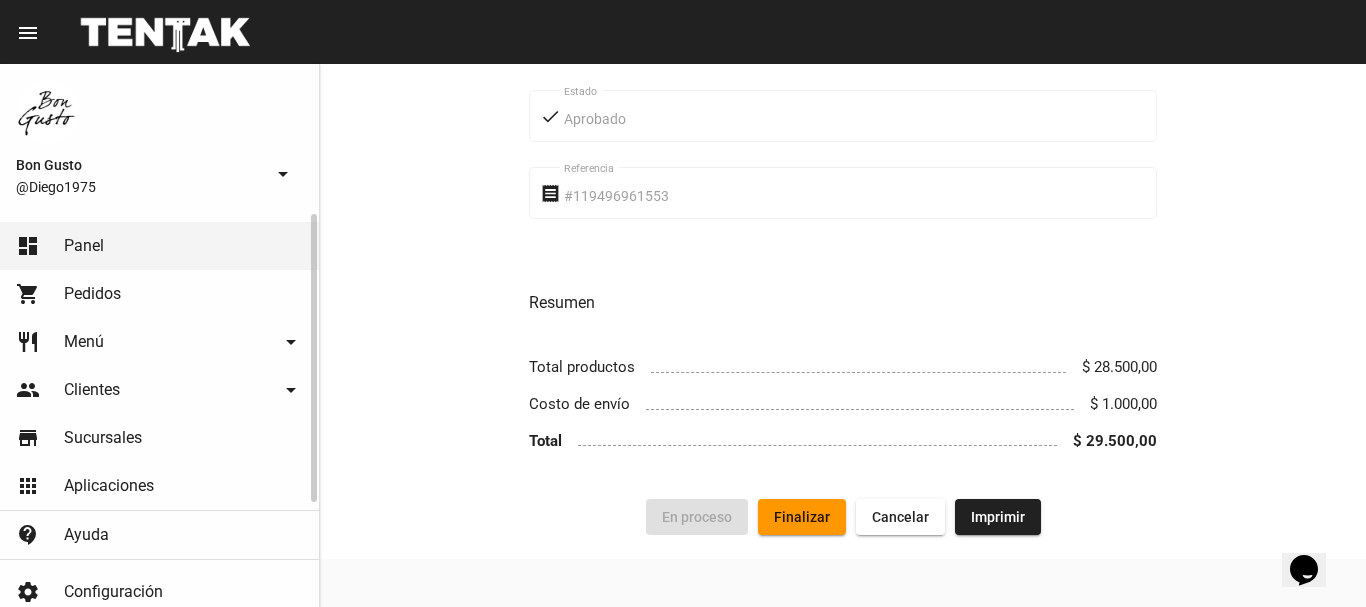 click on "Pedidos" 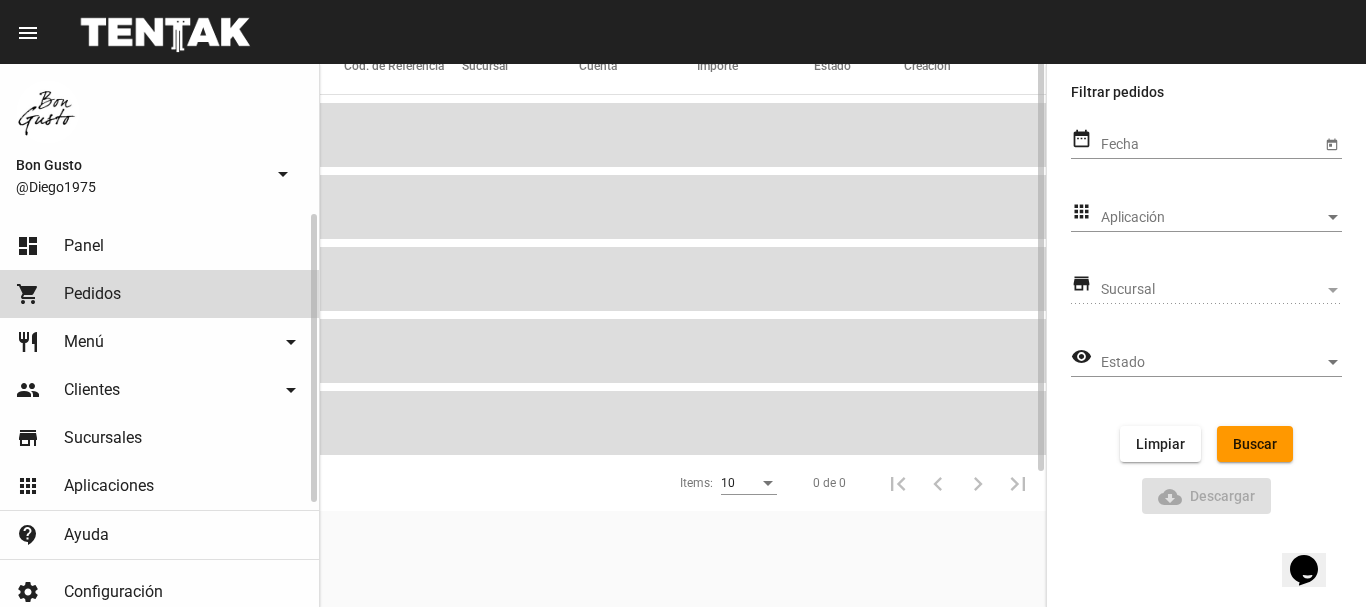 scroll, scrollTop: 0, scrollLeft: 0, axis: both 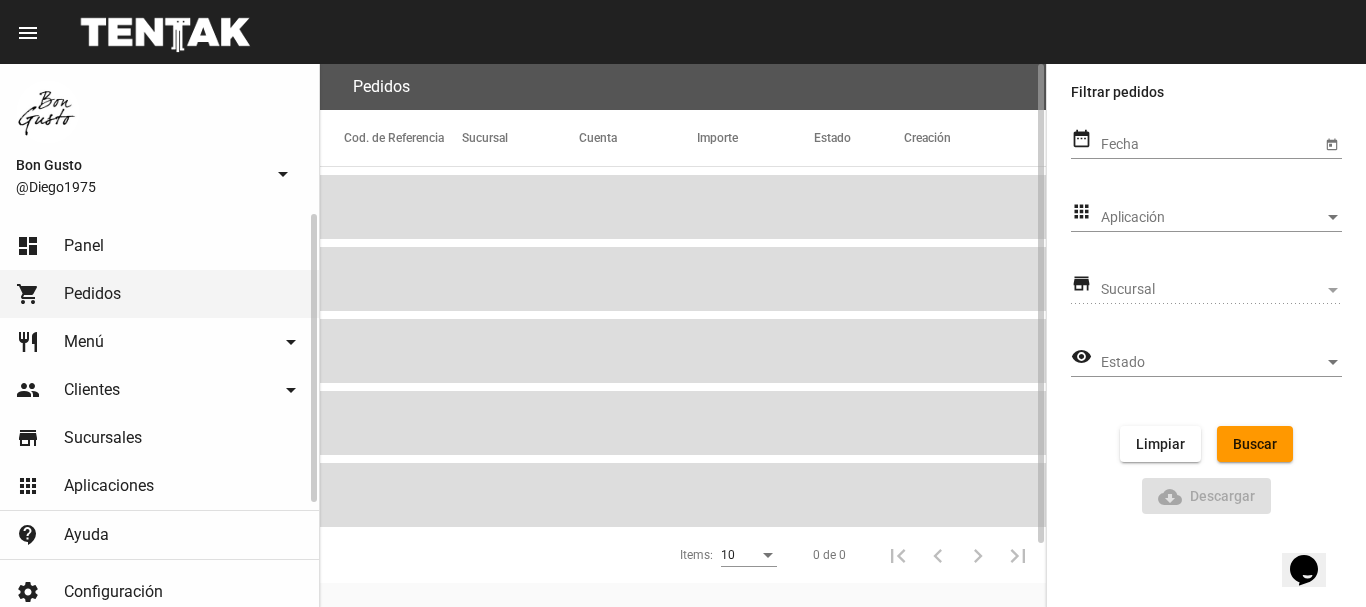 click on "dashboard Panel" 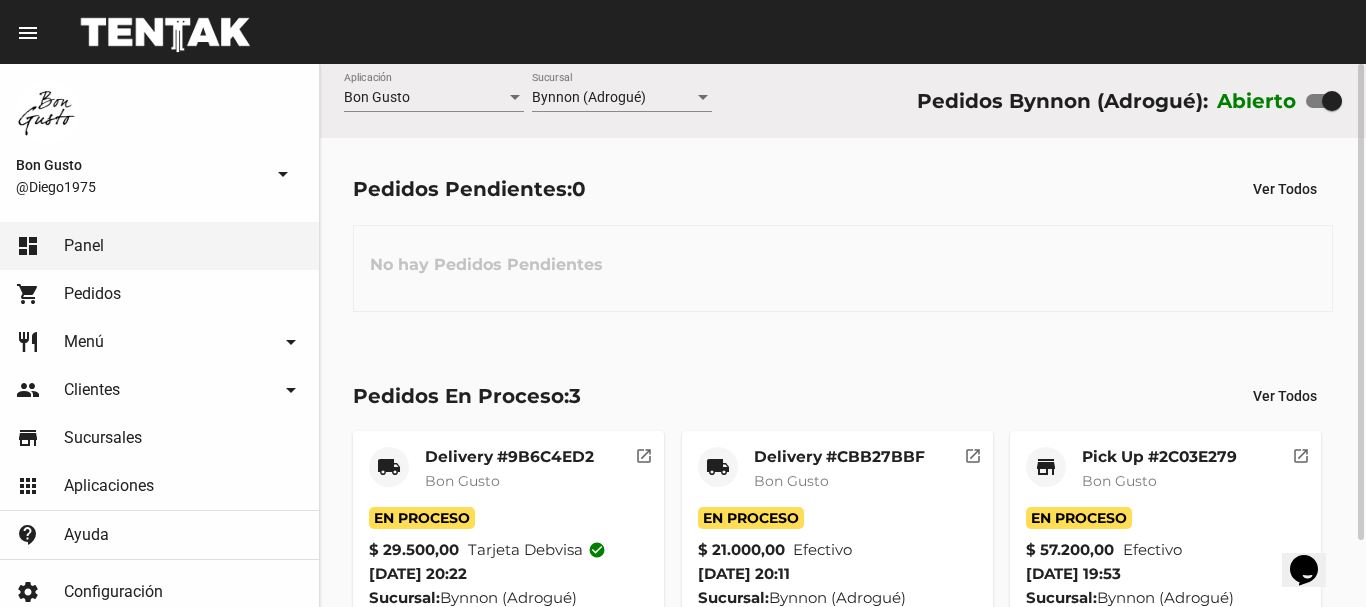 scroll, scrollTop: 76, scrollLeft: 0, axis: vertical 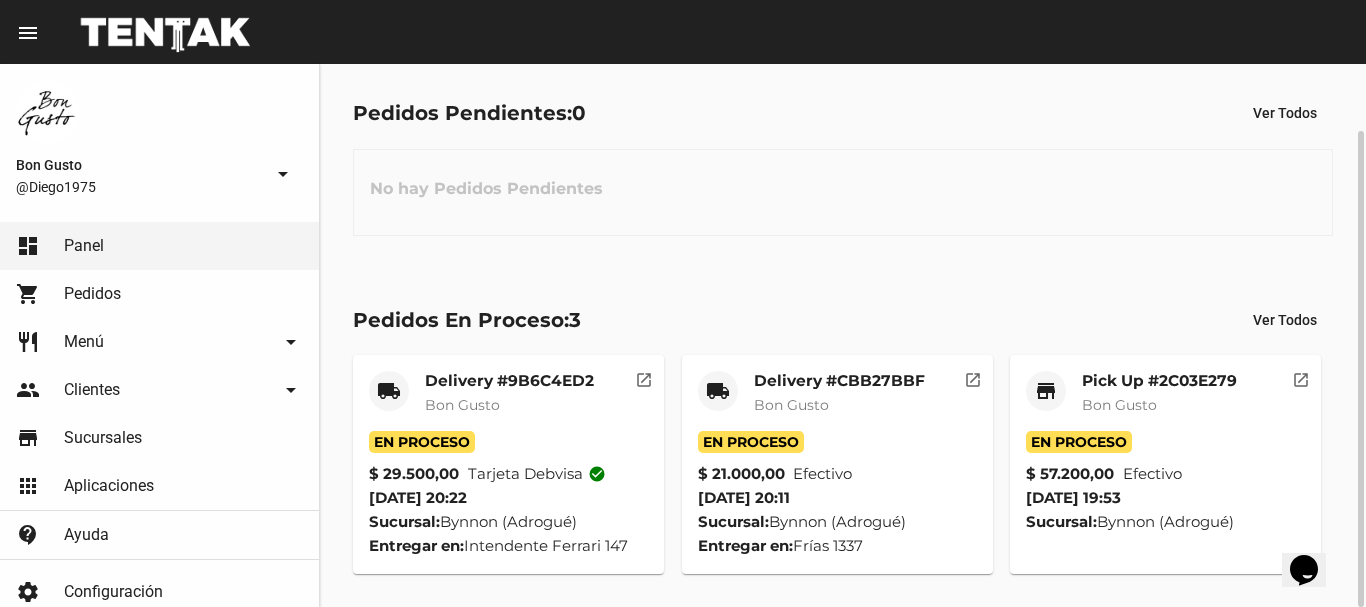 click on "open_in_new" 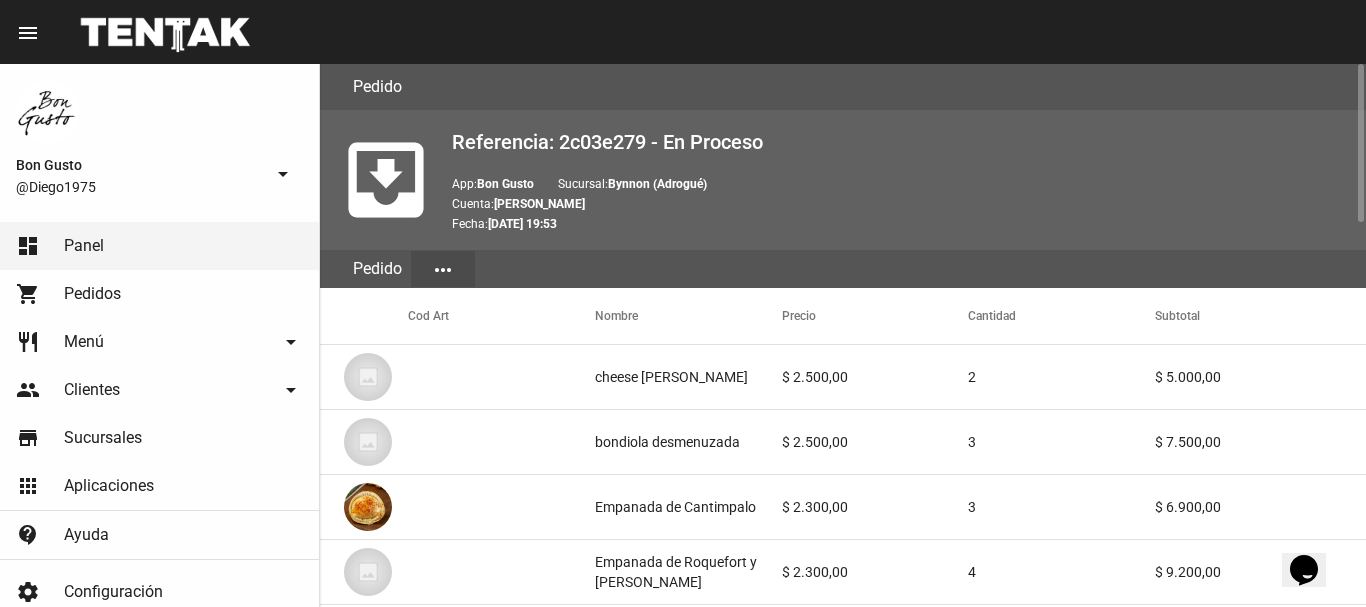 scroll, scrollTop: 1313, scrollLeft: 0, axis: vertical 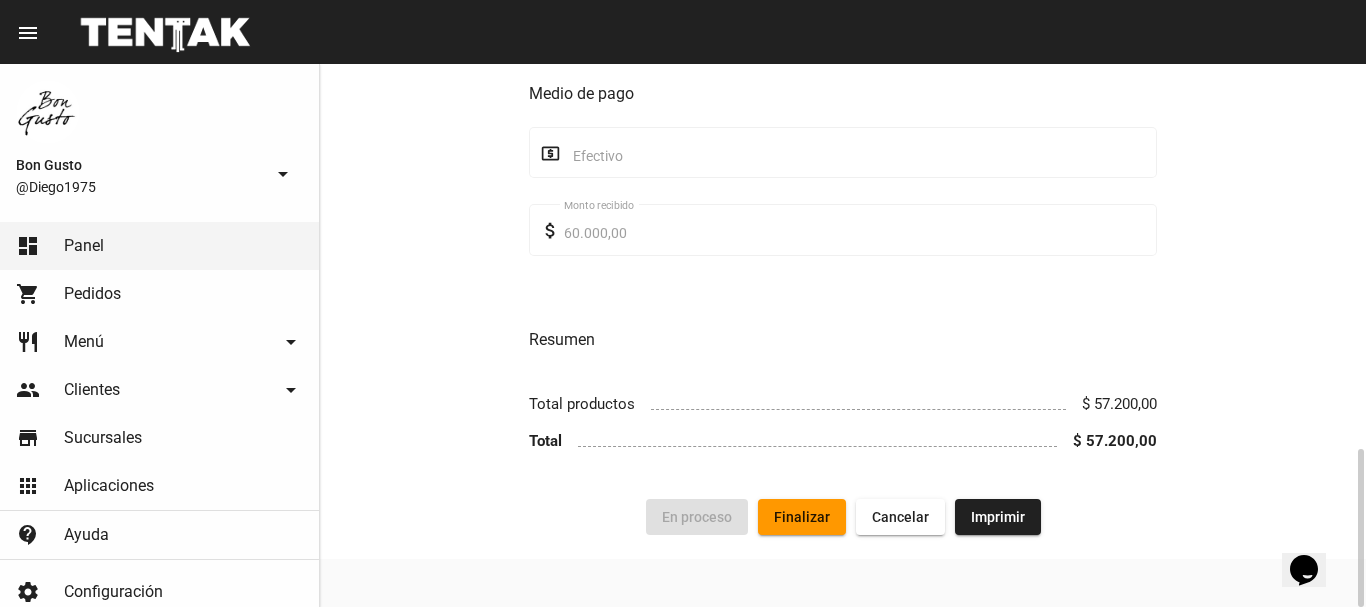 click on "Finalizar" 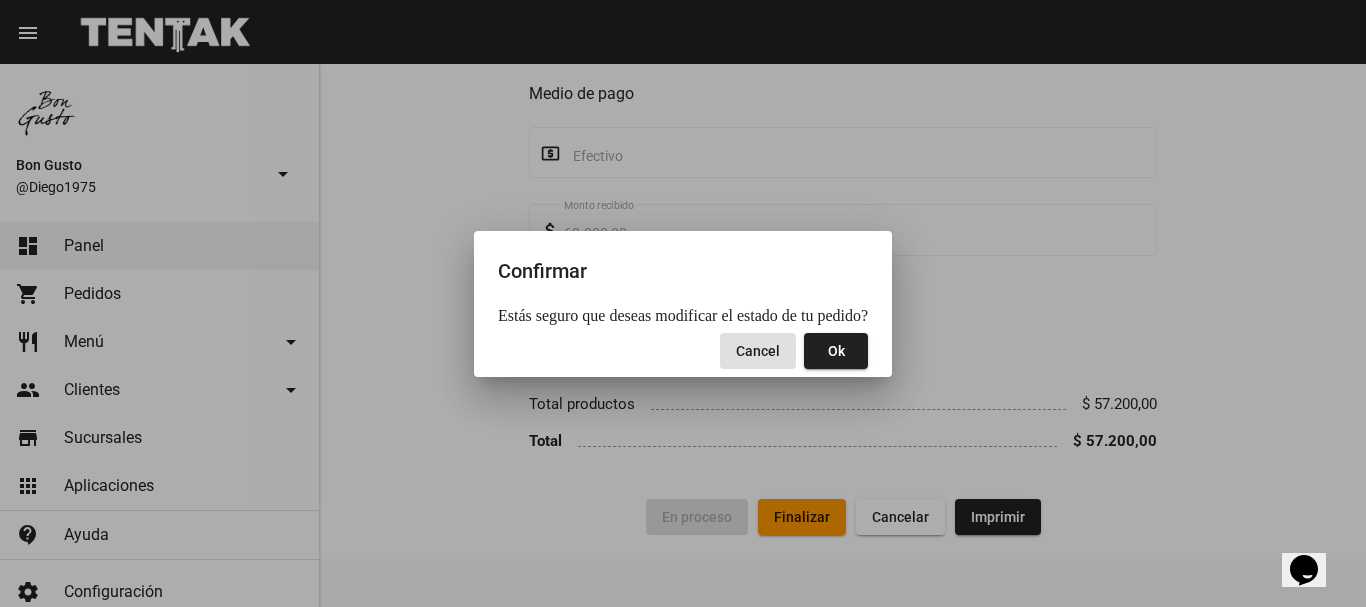 click on "Ok" 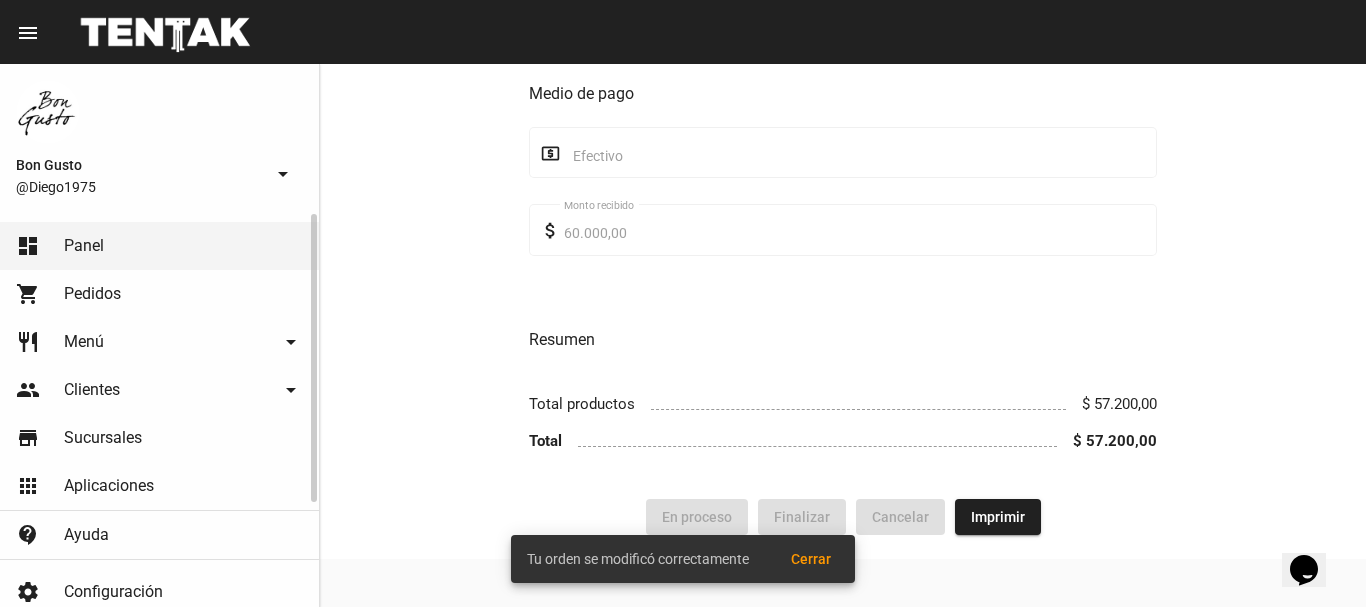 click on "shopping_cart Pedidos" 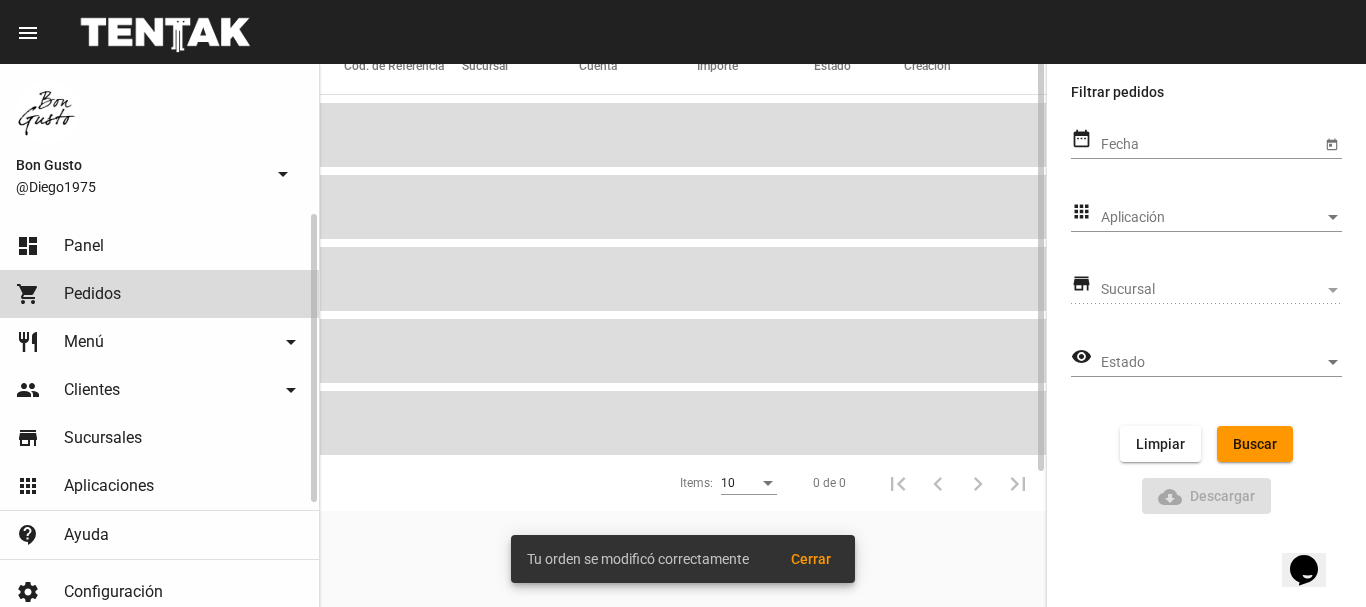 scroll, scrollTop: 0, scrollLeft: 0, axis: both 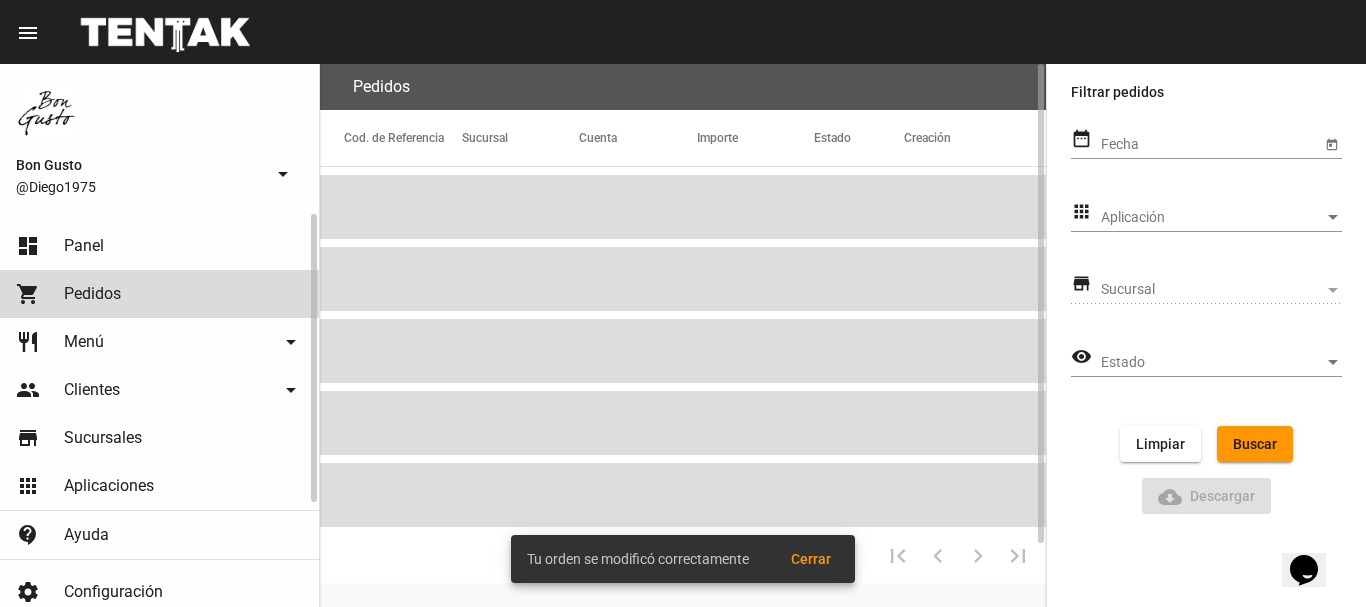 click on "dashboard Panel" 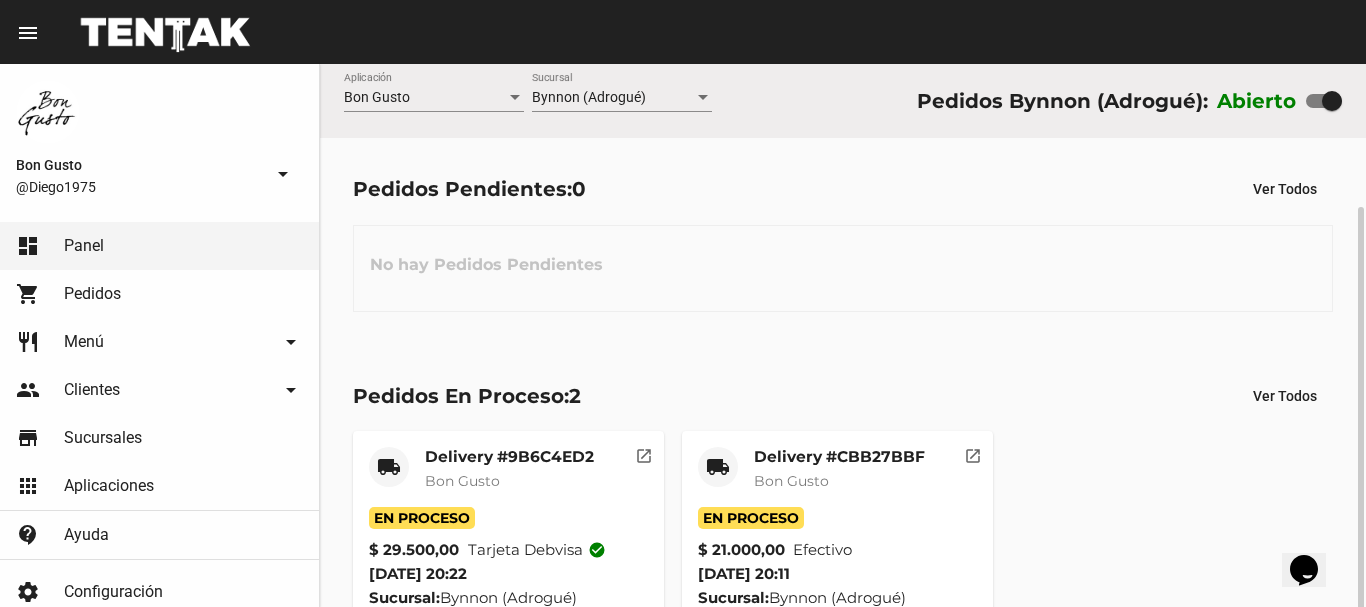 scroll, scrollTop: 76, scrollLeft: 0, axis: vertical 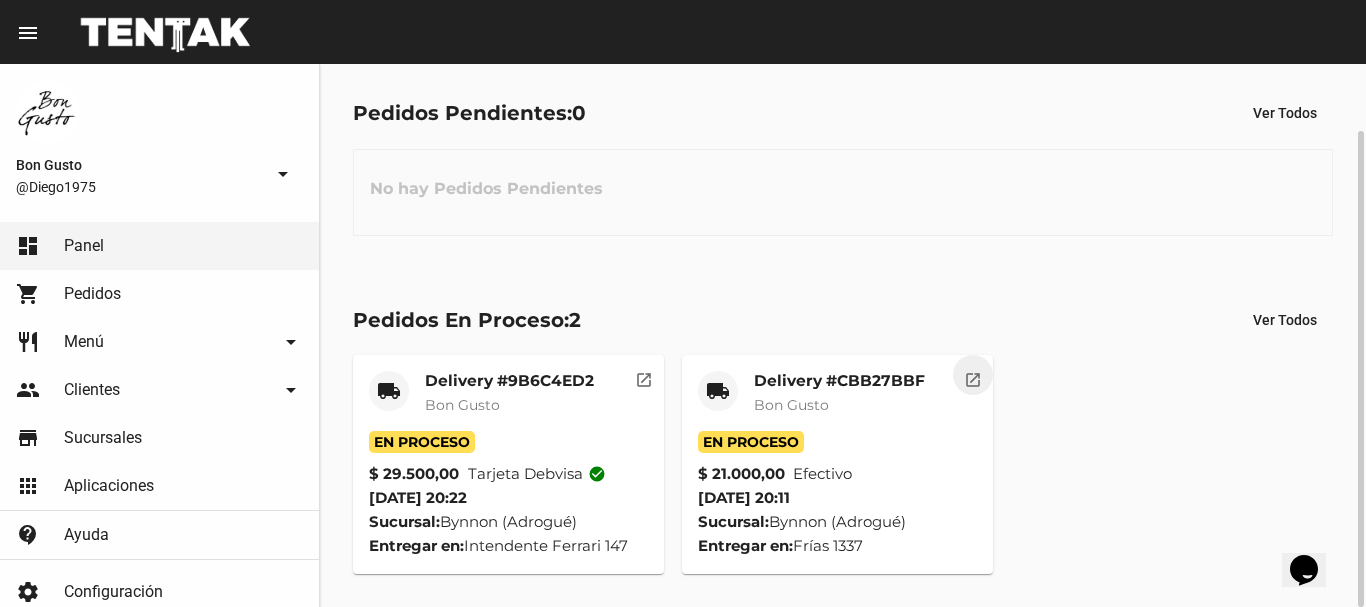 click on "open_in_new" 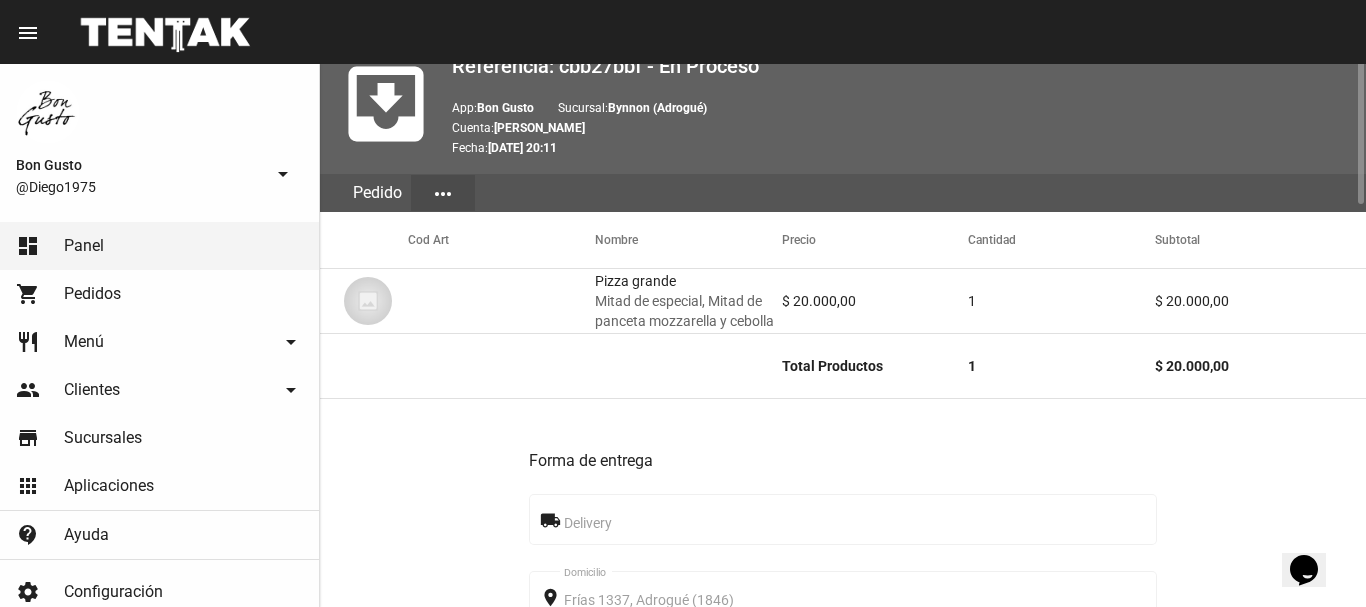 scroll, scrollTop: 0, scrollLeft: 0, axis: both 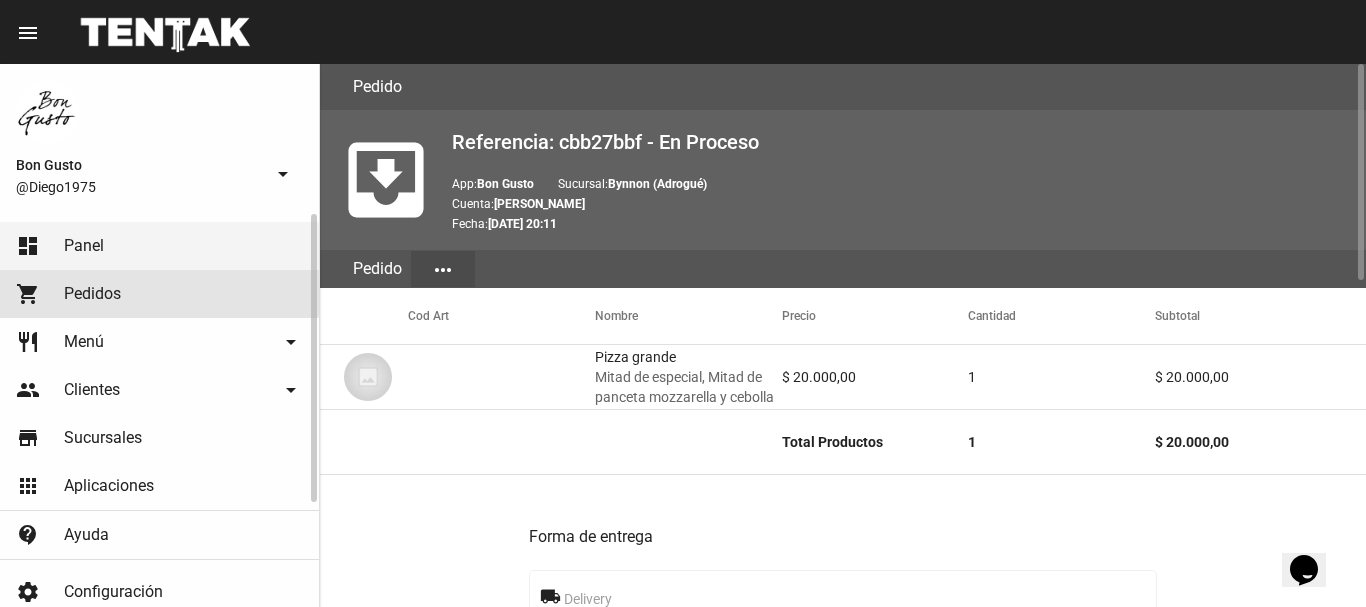 click on "Pedidos" 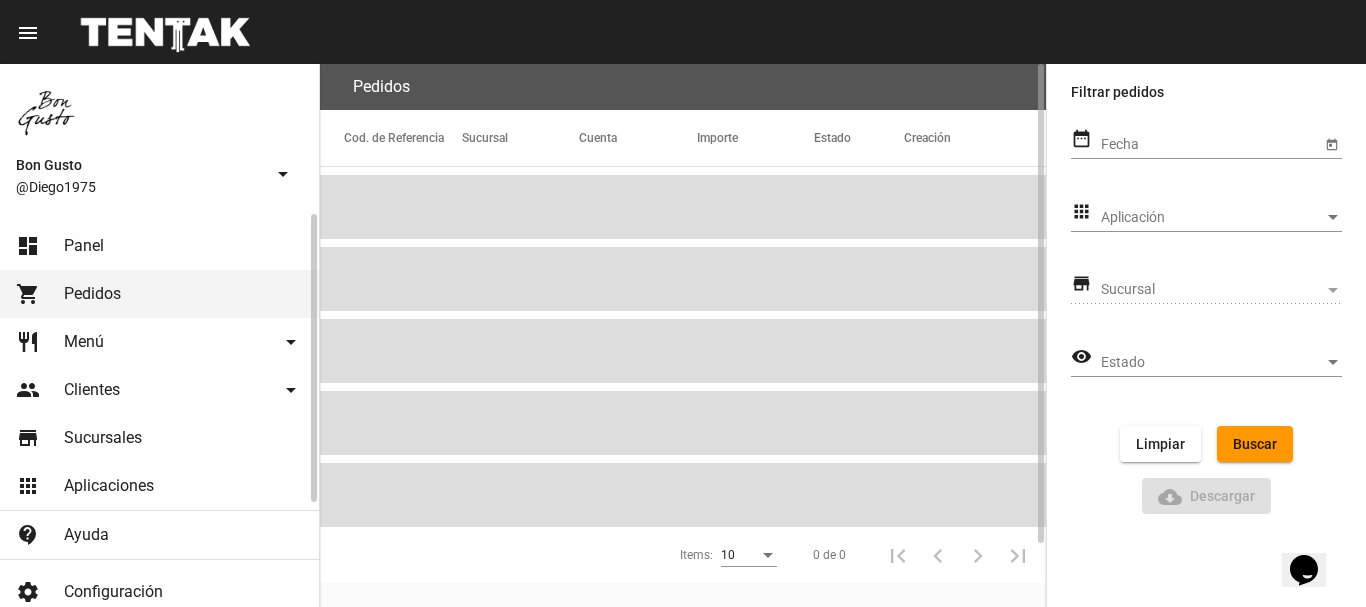 click on "dashboard Panel" 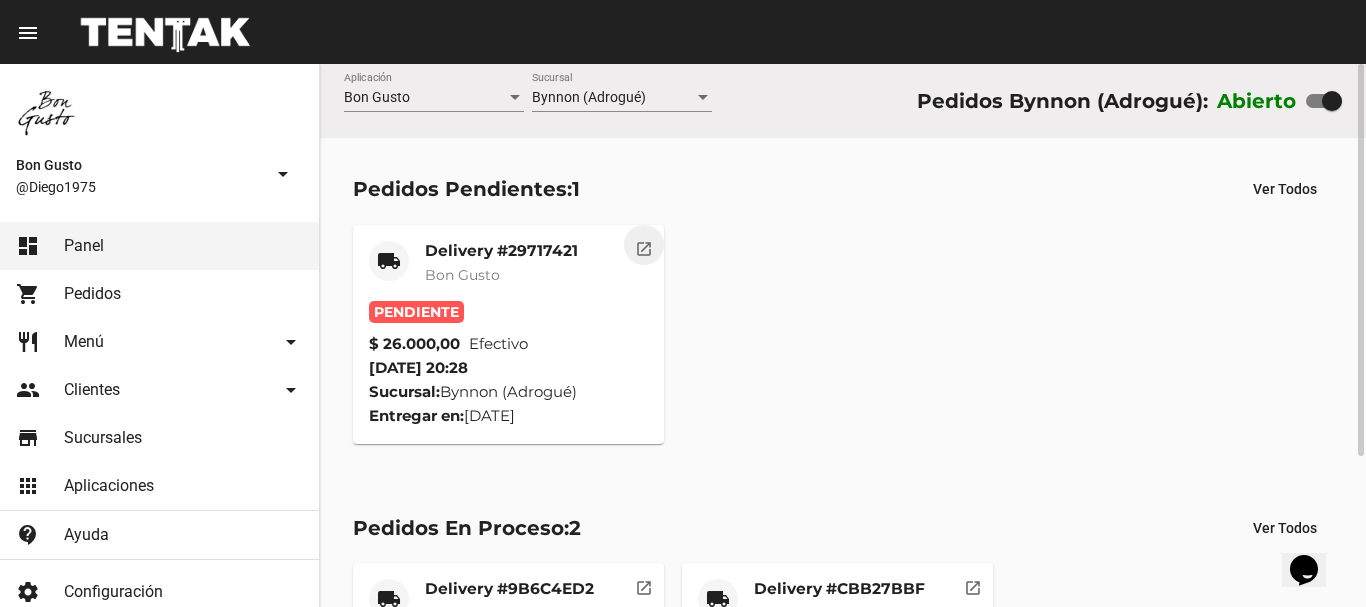 click on "open_in_new" 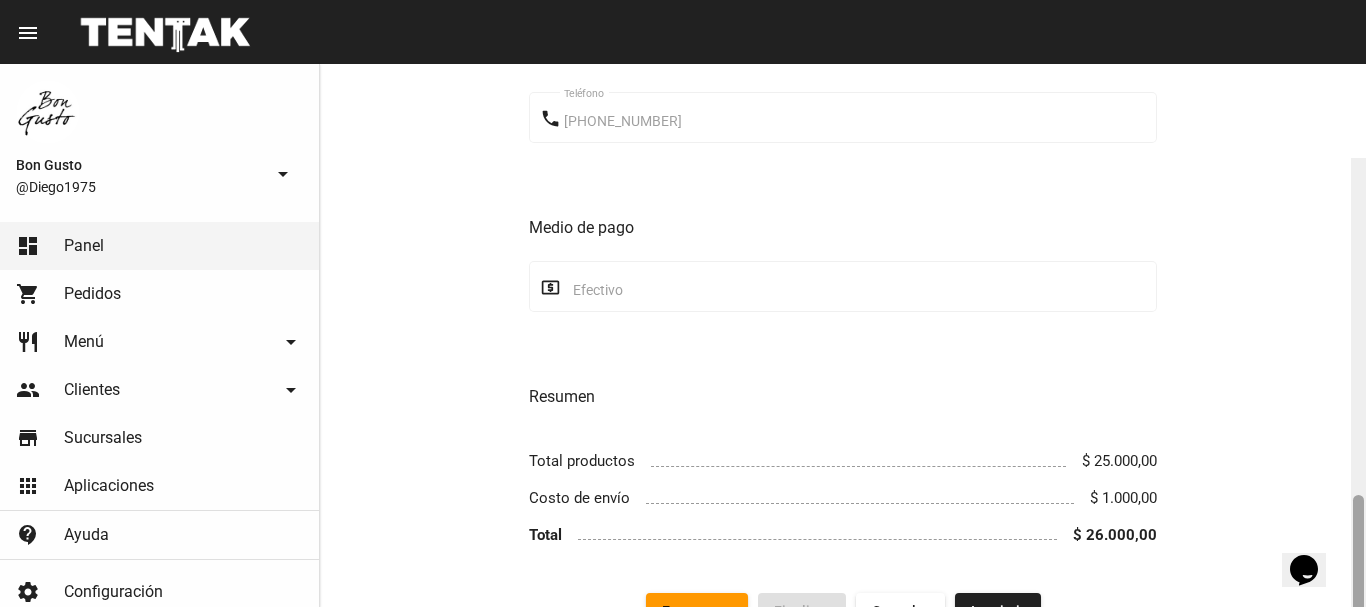 scroll, scrollTop: 883, scrollLeft: 0, axis: vertical 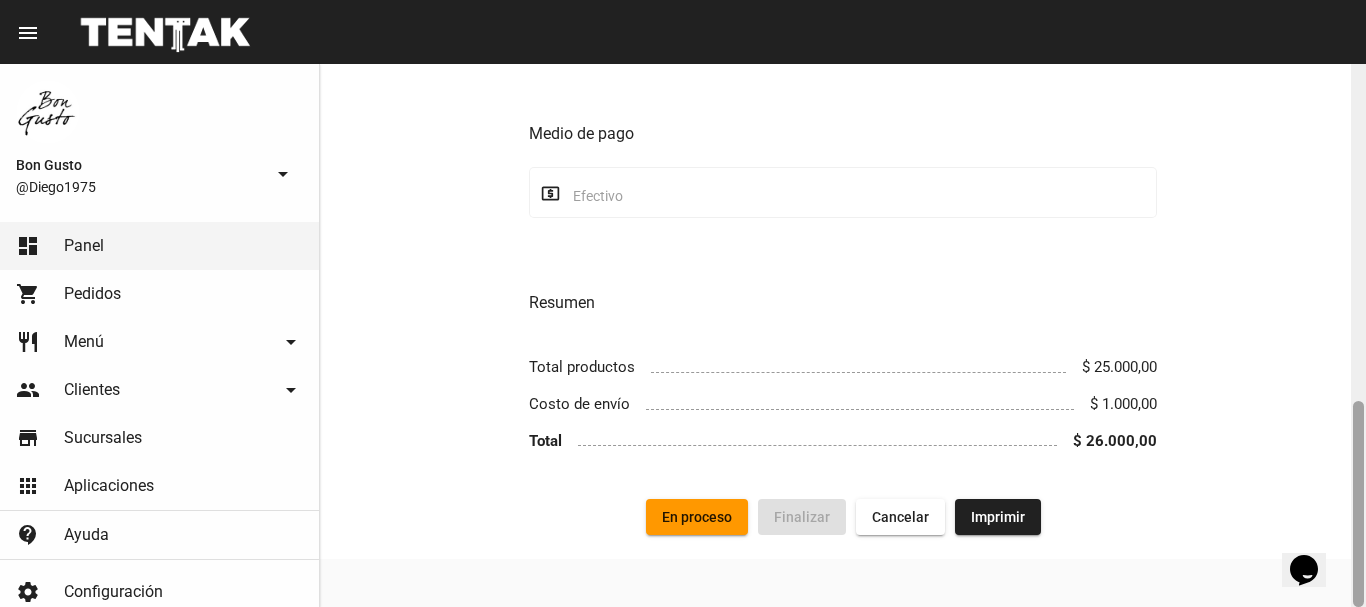 drag, startPoint x: 1356, startPoint y: 85, endPoint x: 1344, endPoint y: 465, distance: 380.18942 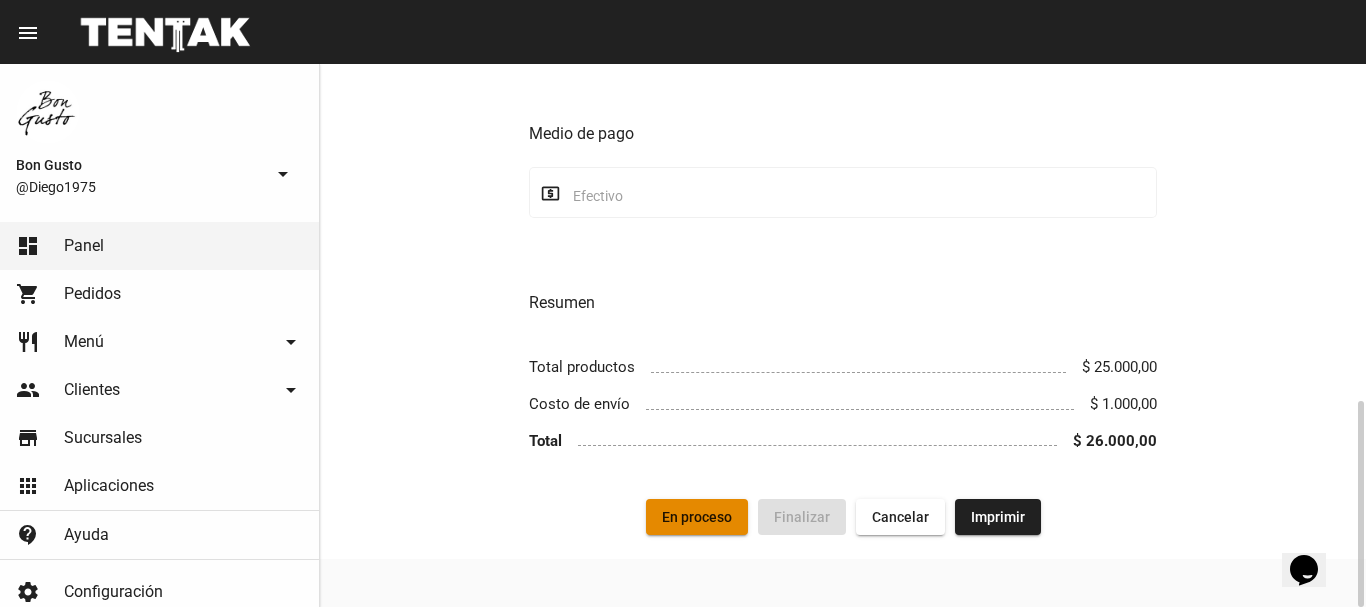 click on "En proceso" 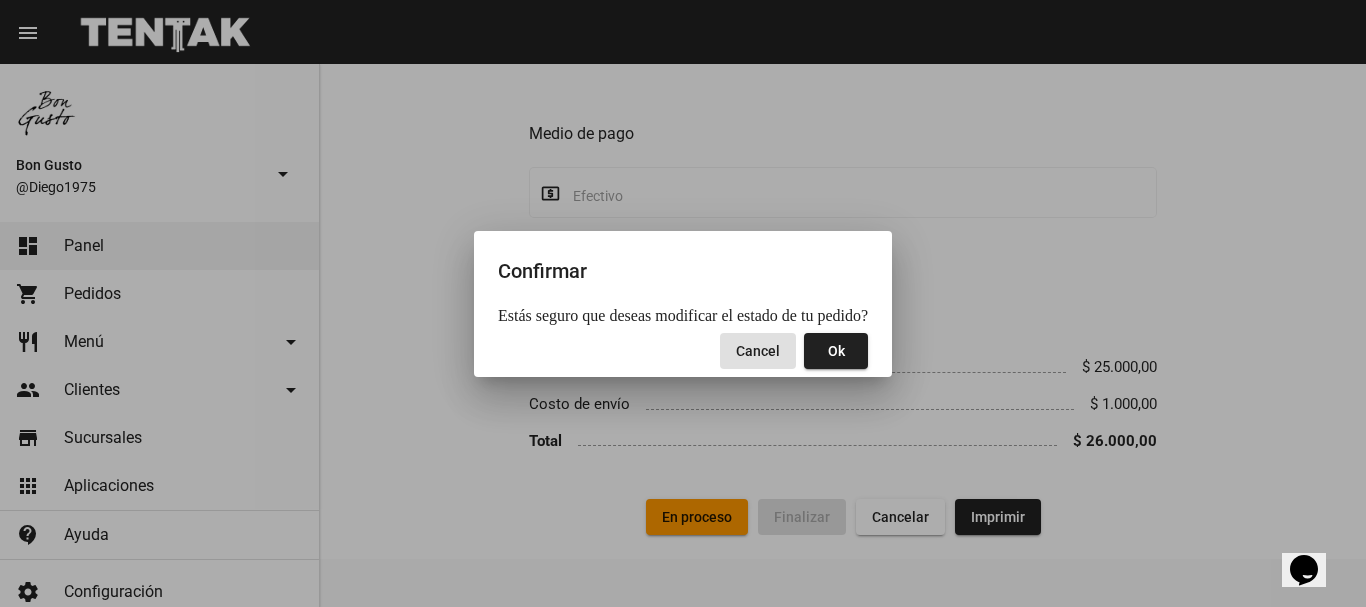 click on "Ok" 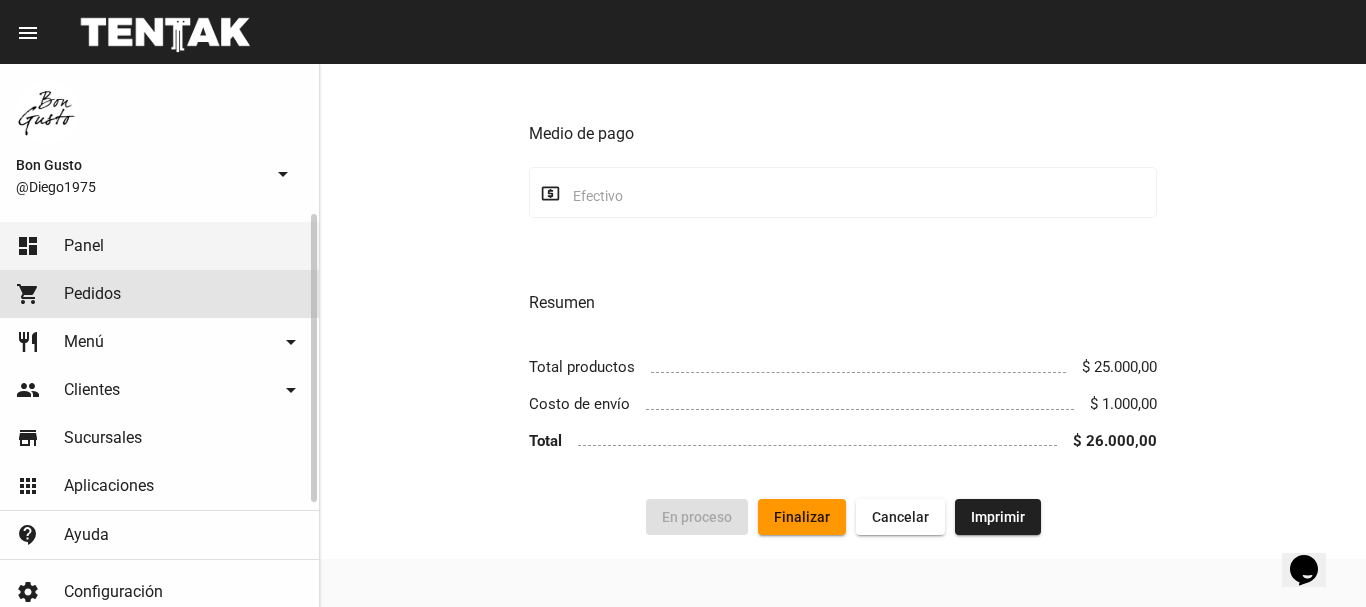drag, startPoint x: 119, startPoint y: 287, endPoint x: 136, endPoint y: 240, distance: 49.979996 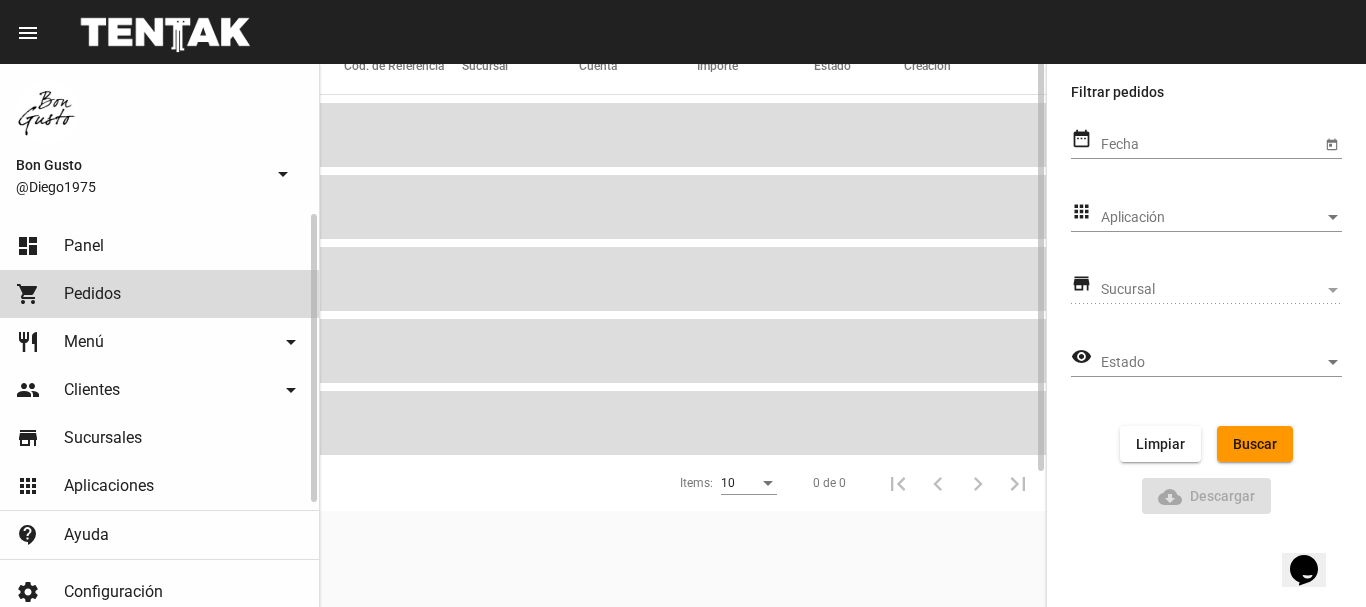 scroll, scrollTop: 0, scrollLeft: 0, axis: both 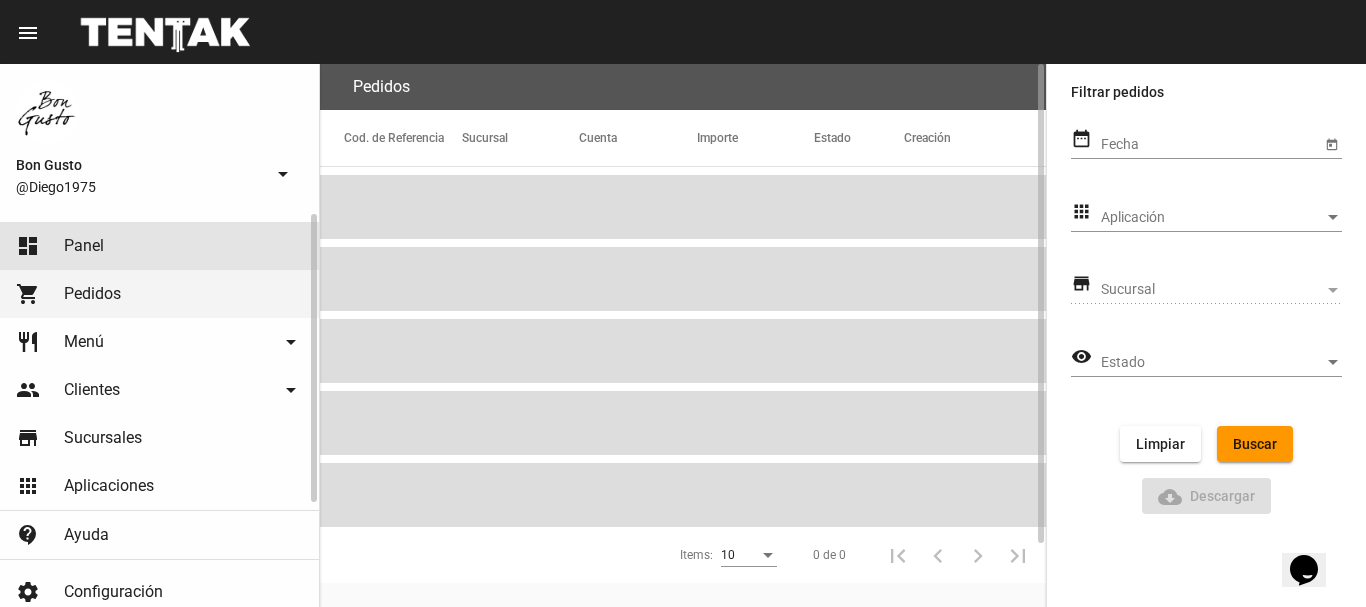 click on "dashboard Panel" 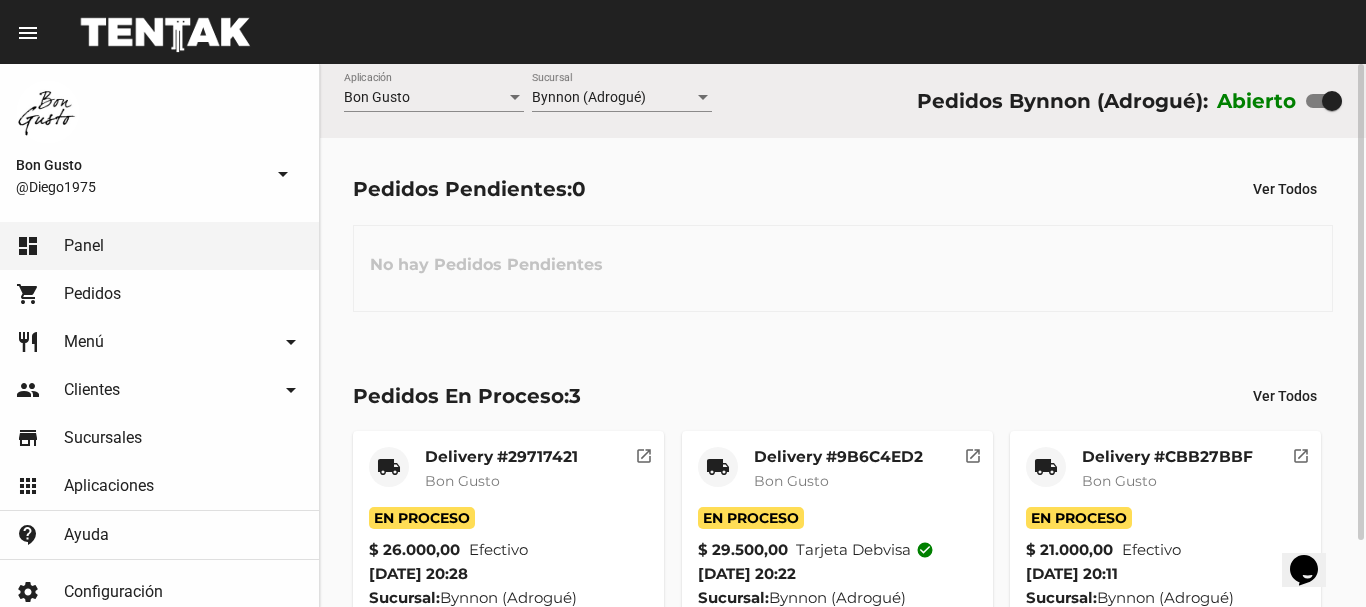 scroll, scrollTop: 76, scrollLeft: 0, axis: vertical 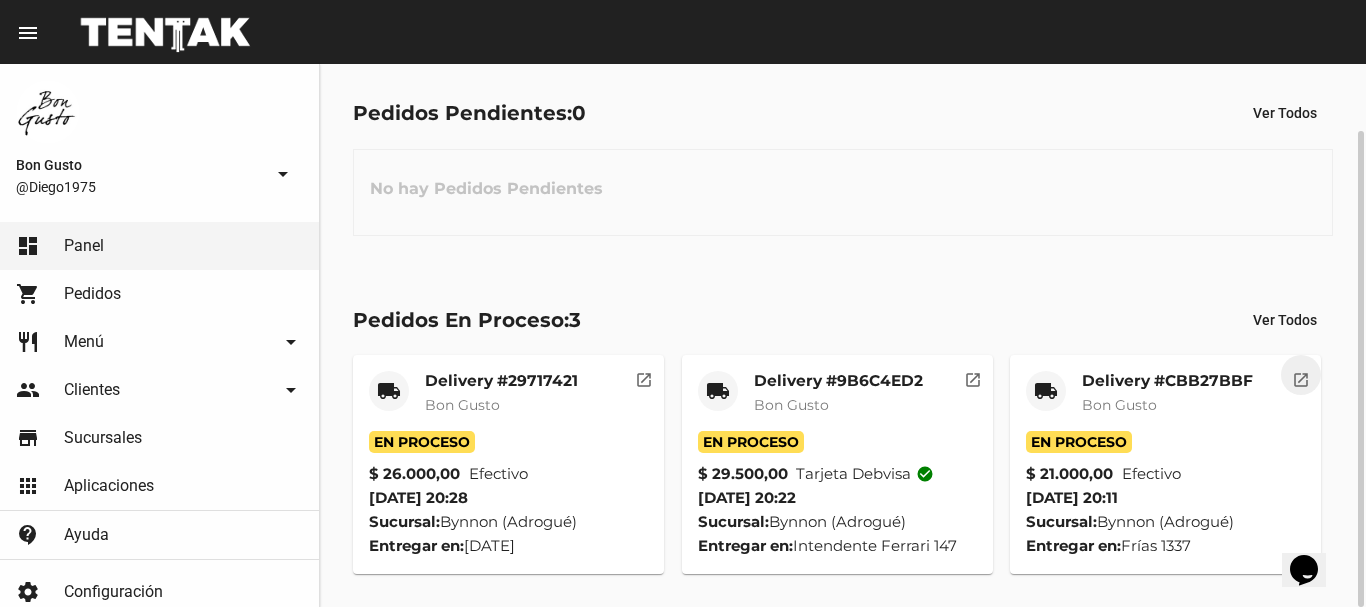 click on "open_in_new" 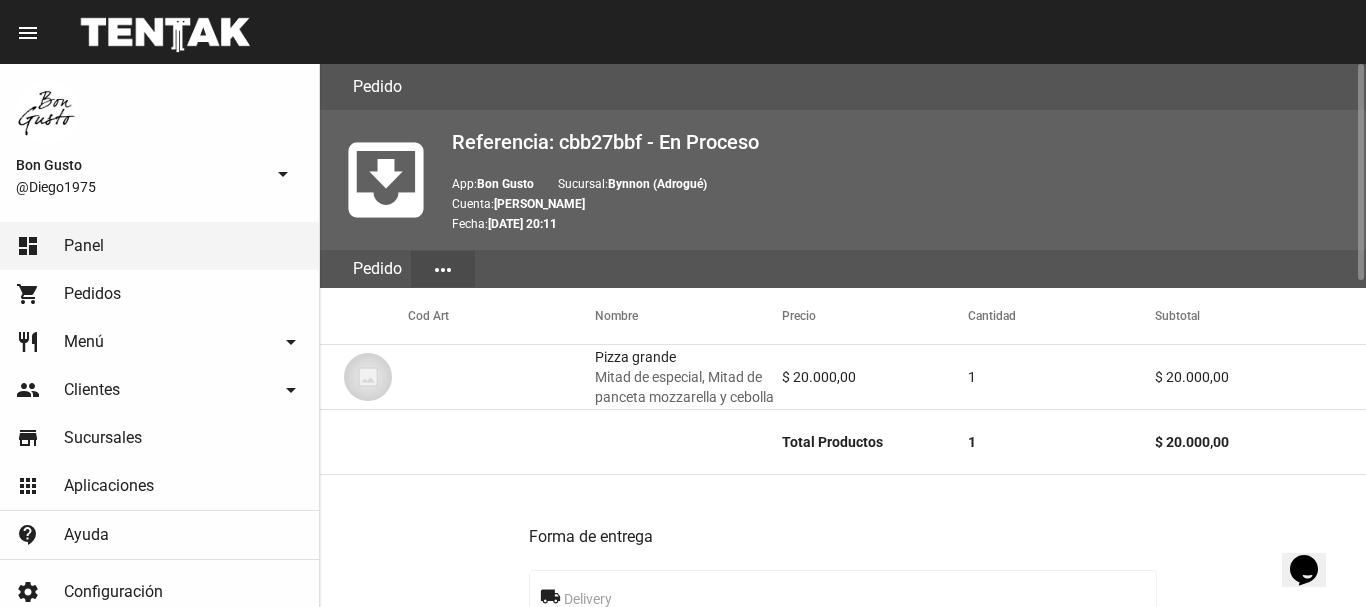 scroll, scrollTop: 818, scrollLeft: 0, axis: vertical 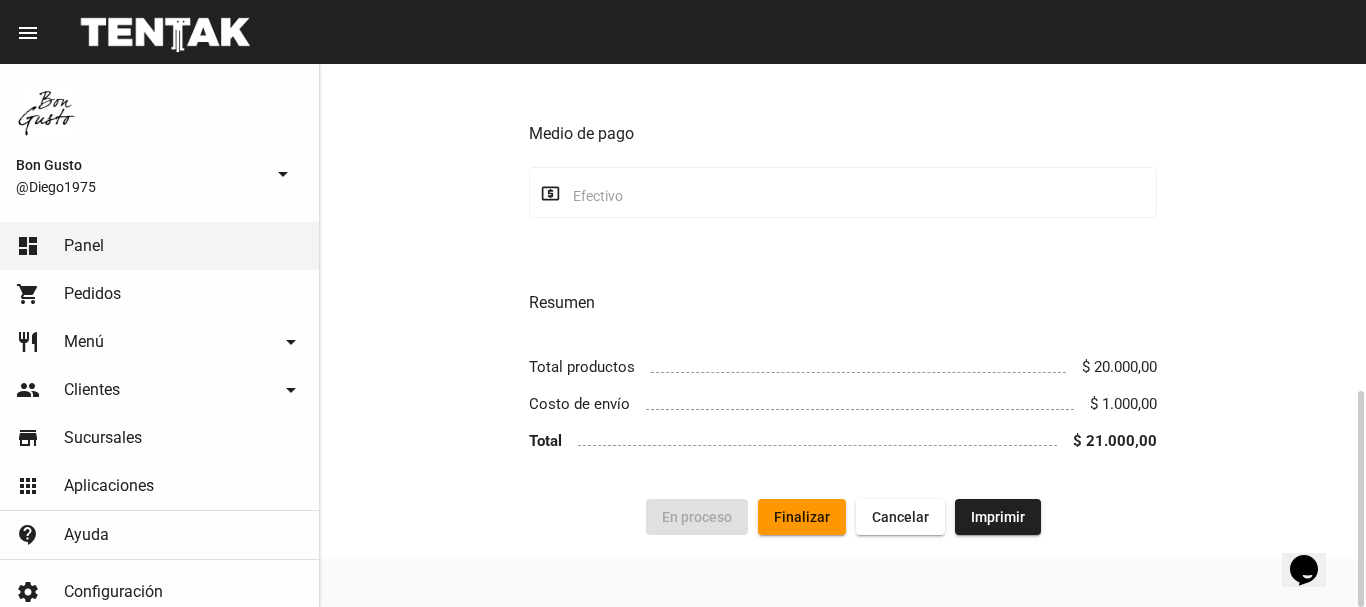 click on "Finalizar" 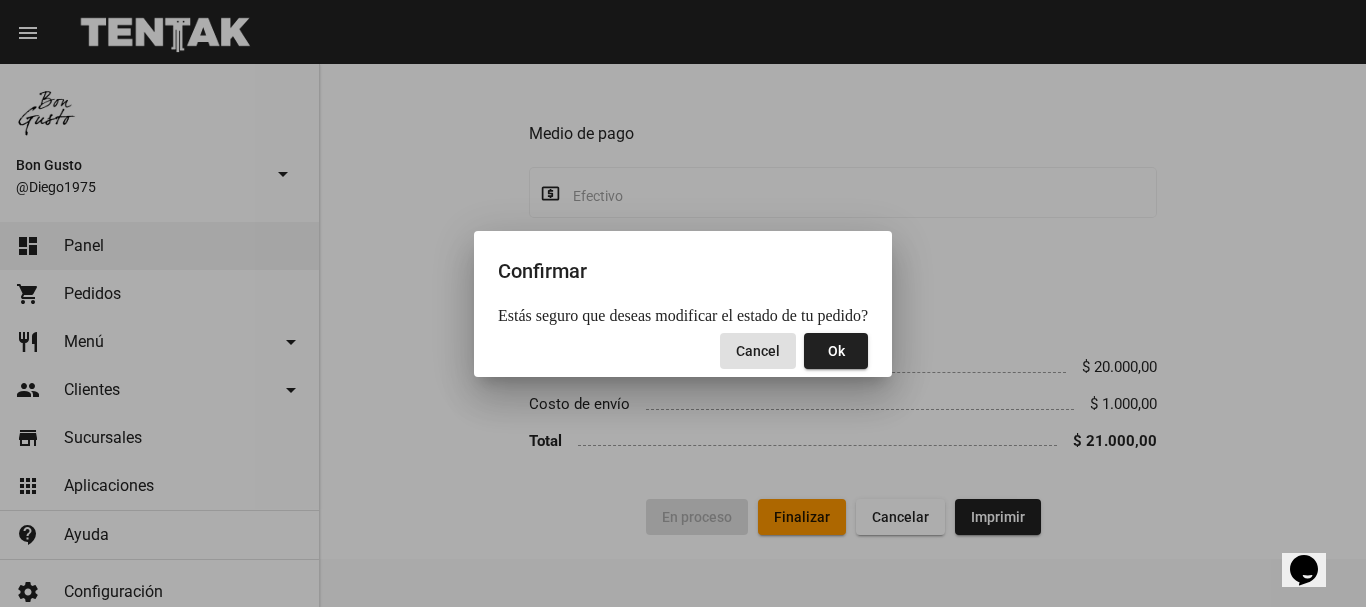 click on "Ok" 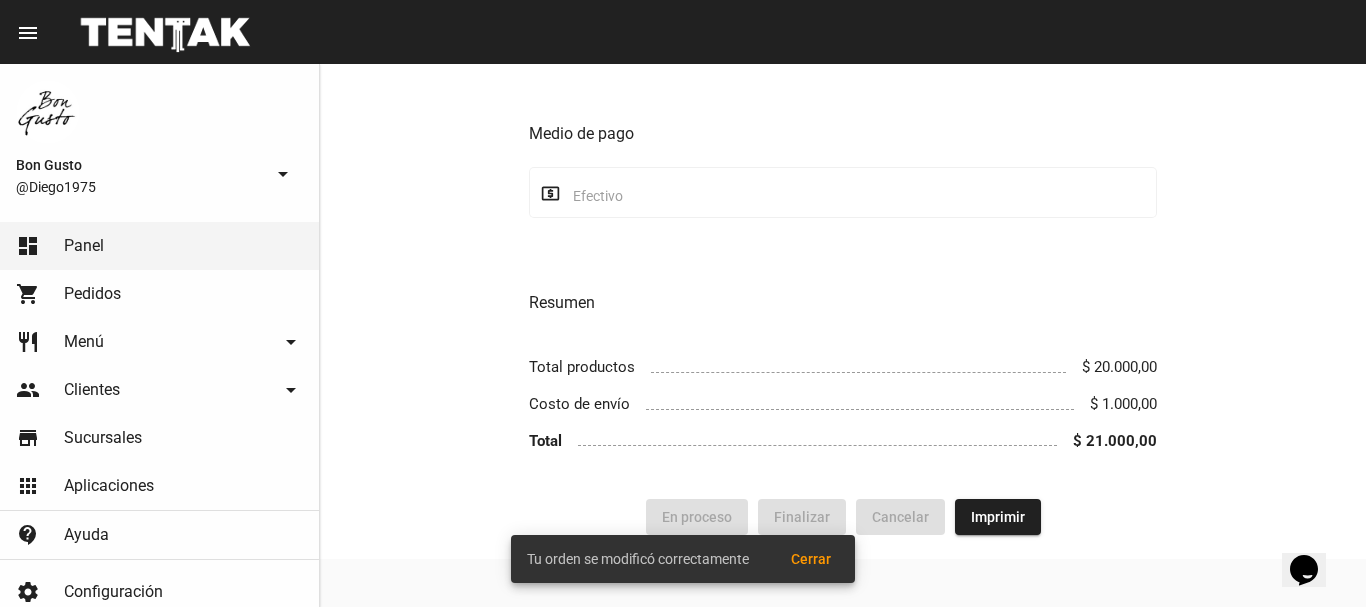 click on "Cerrar" at bounding box center [811, 559] 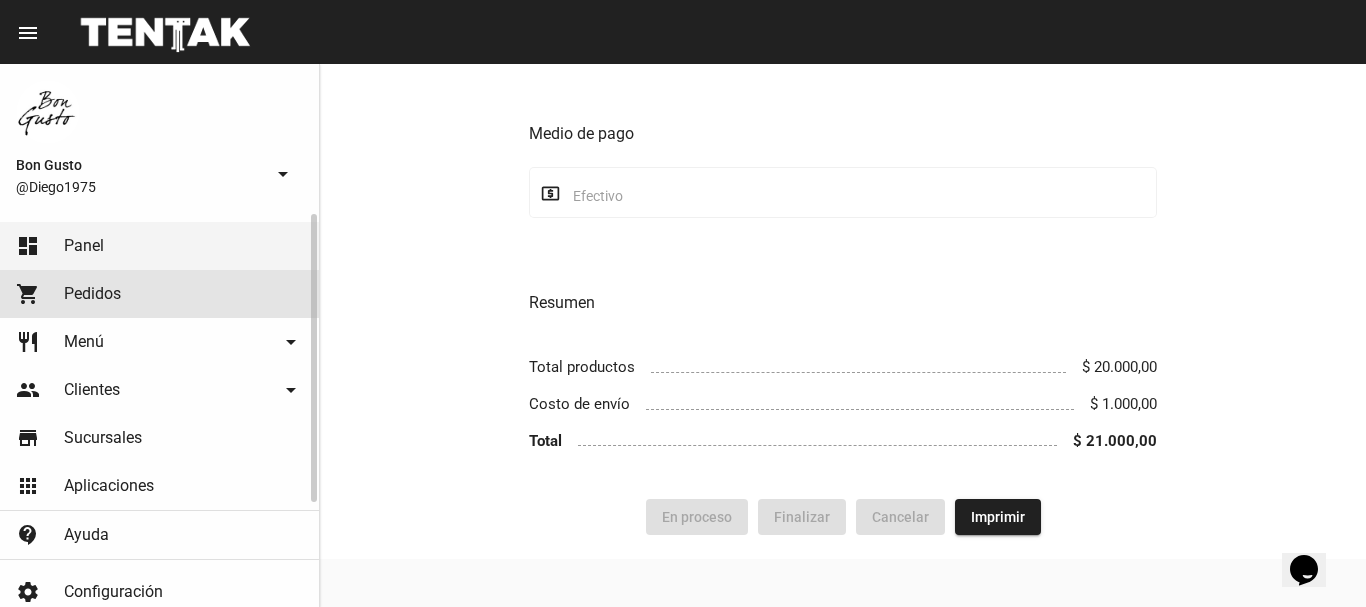 click on "shopping_cart Pedidos" 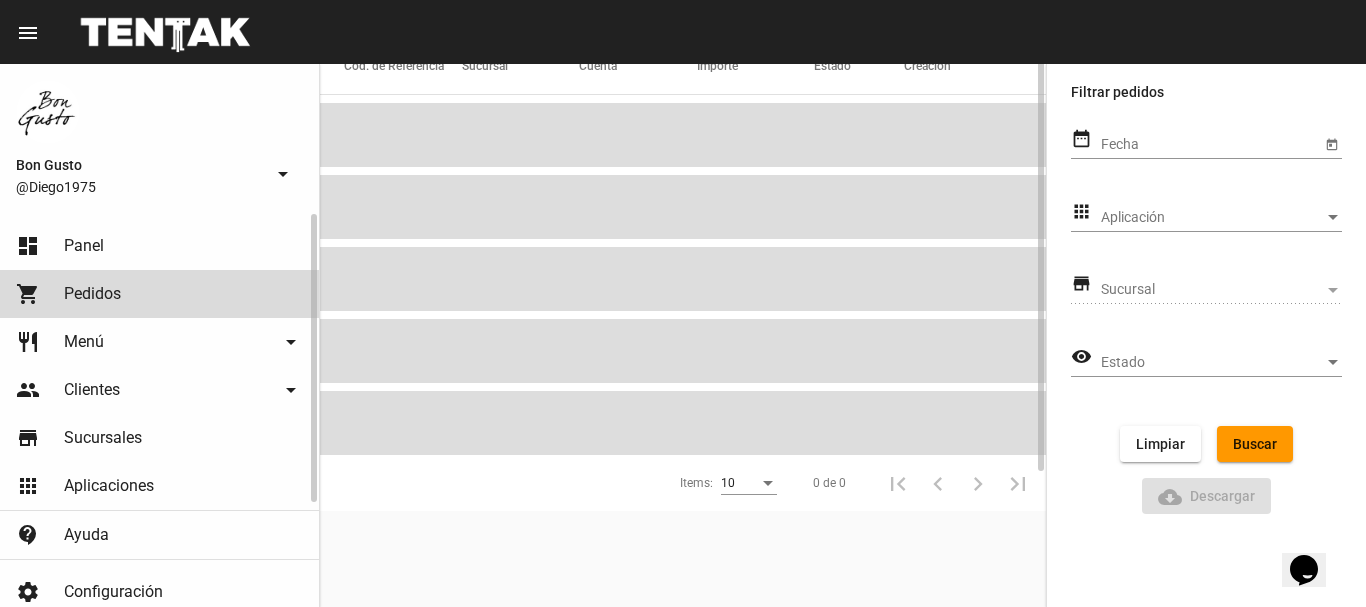 scroll, scrollTop: 0, scrollLeft: 0, axis: both 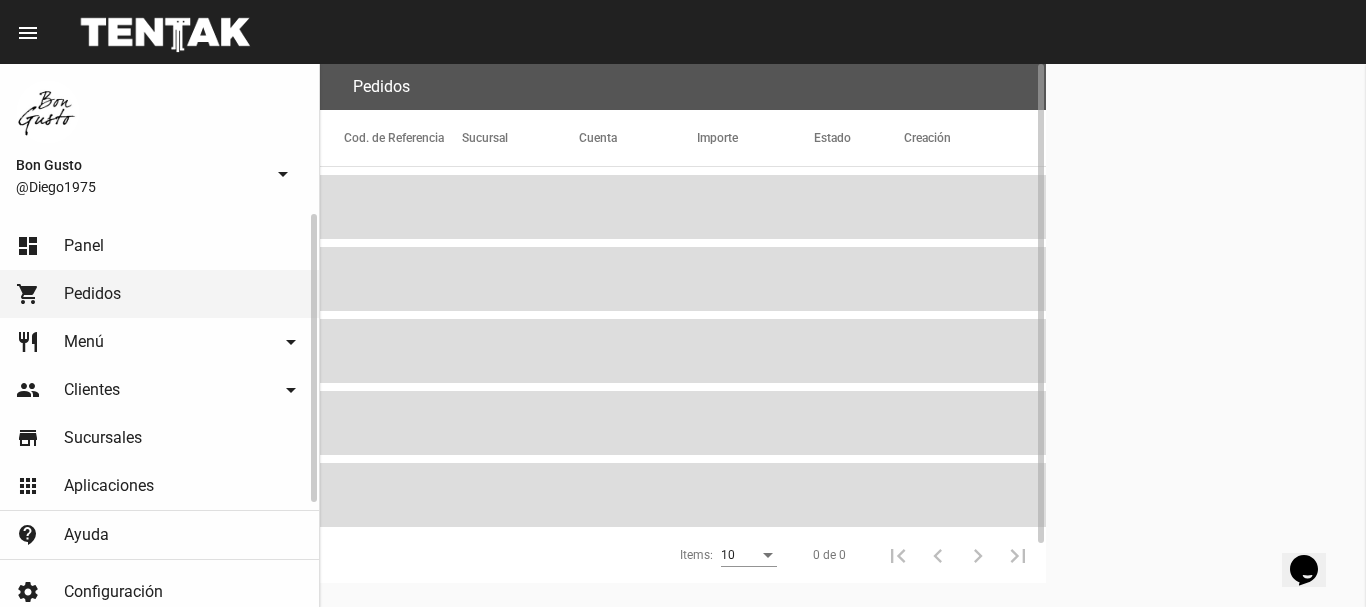 click on "dashboard Panel" 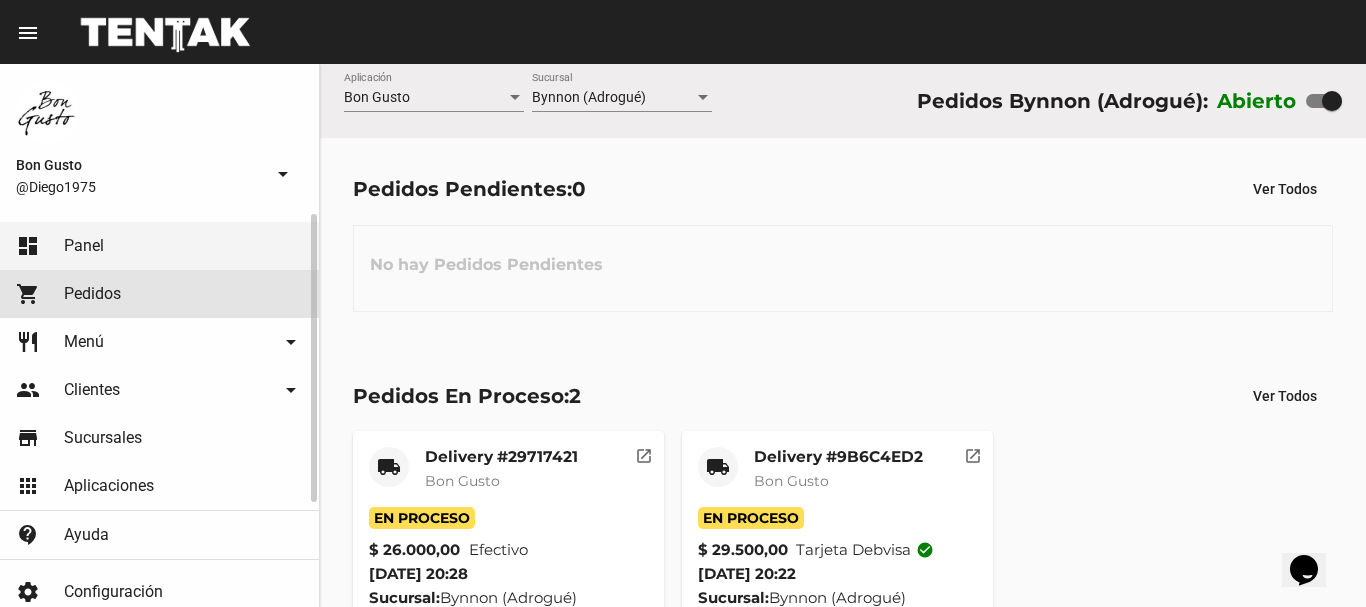 click on "shopping_cart Pedidos" 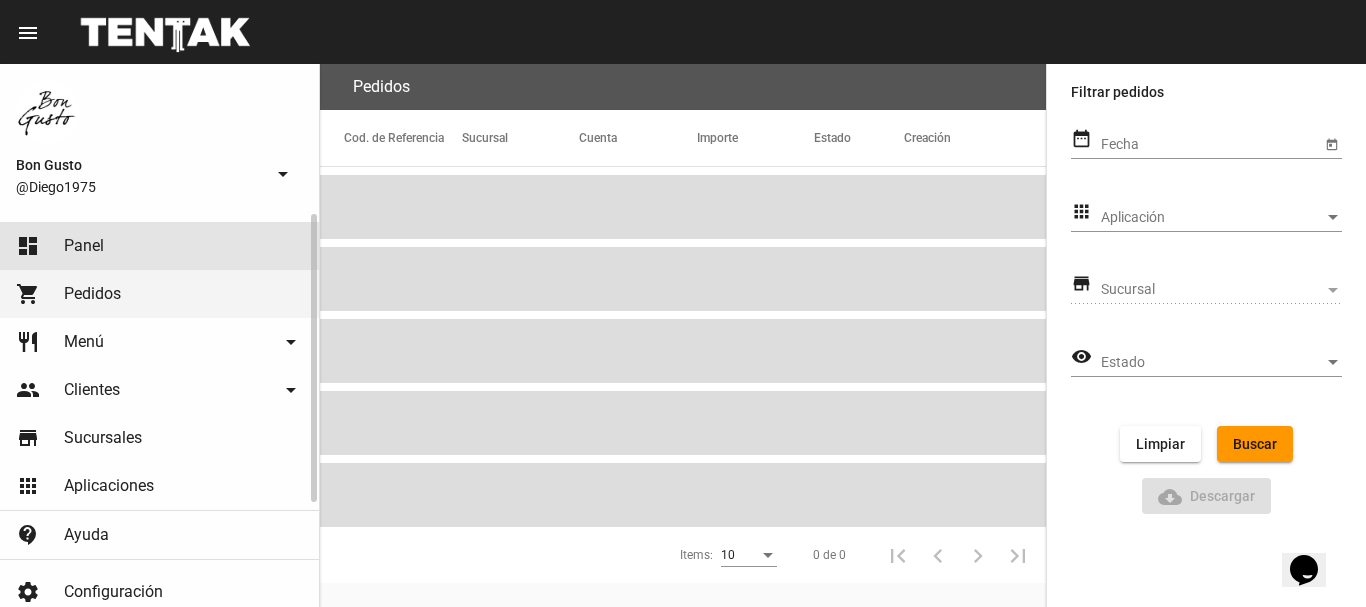click on "dashboard Panel" 